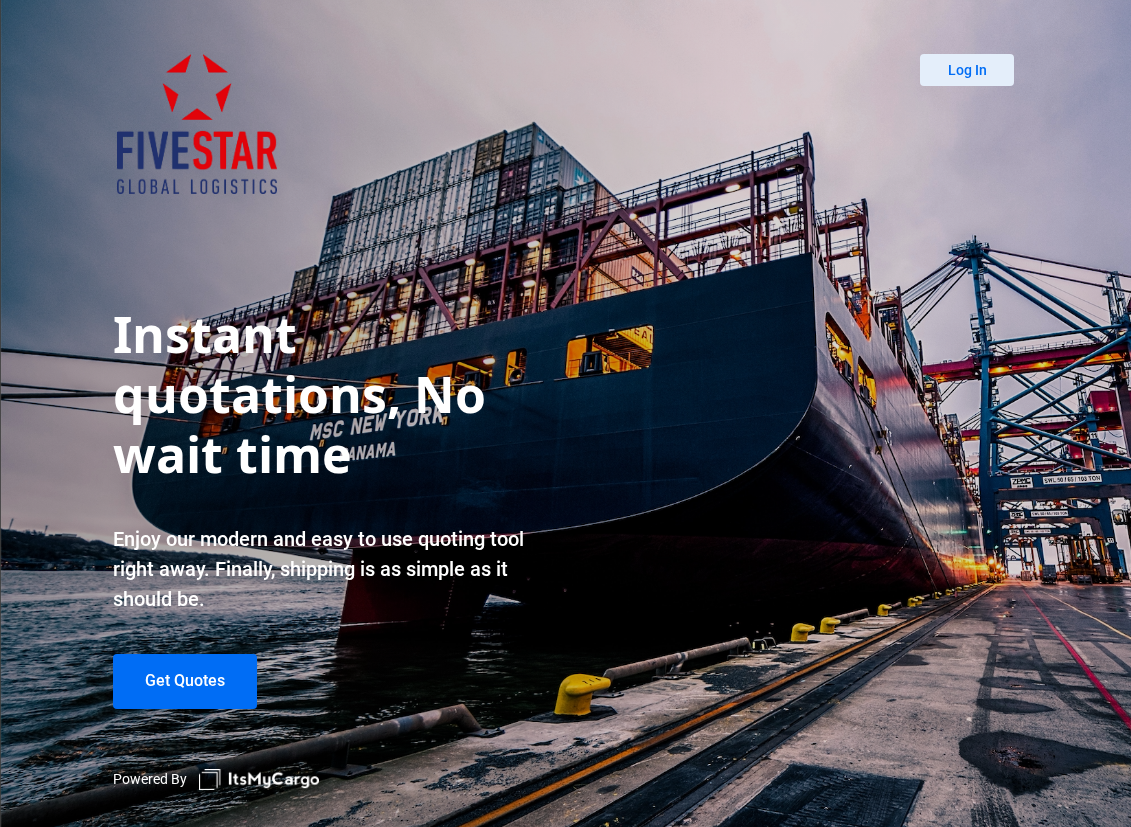 scroll, scrollTop: 0, scrollLeft: 0, axis: both 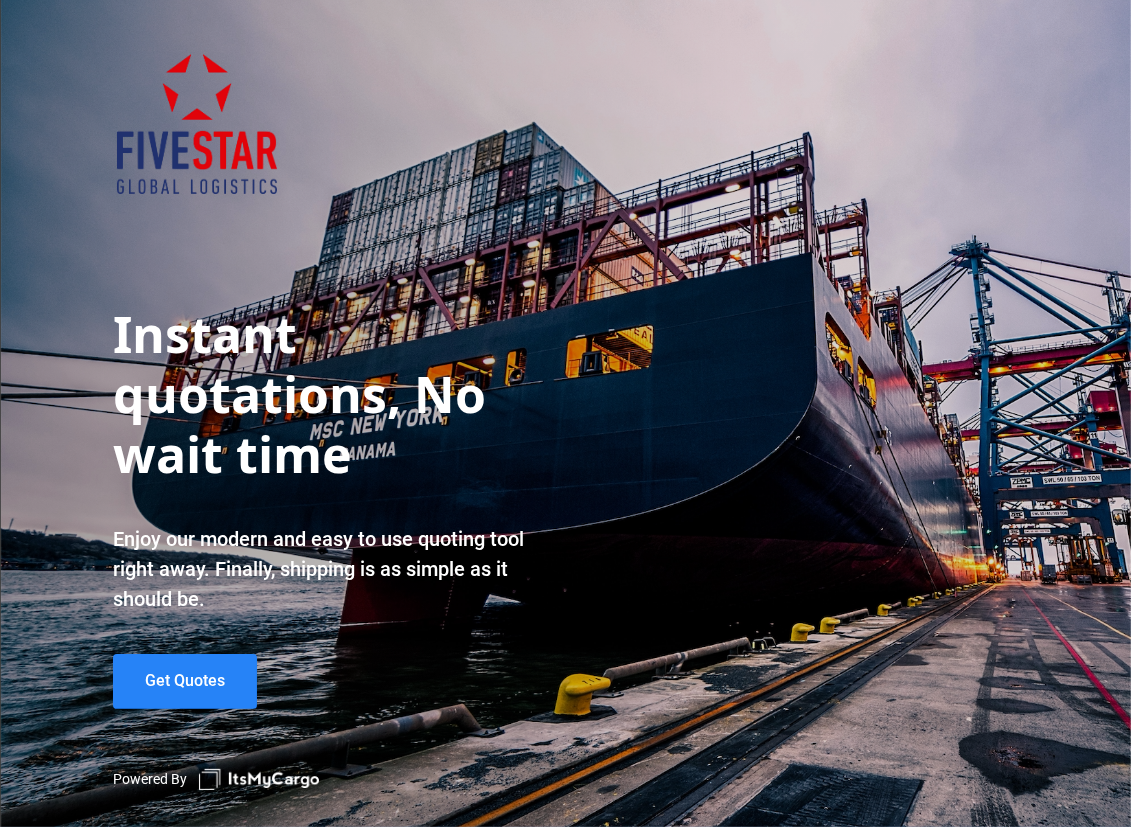 click on "Get Quotes" at bounding box center [185, 681] 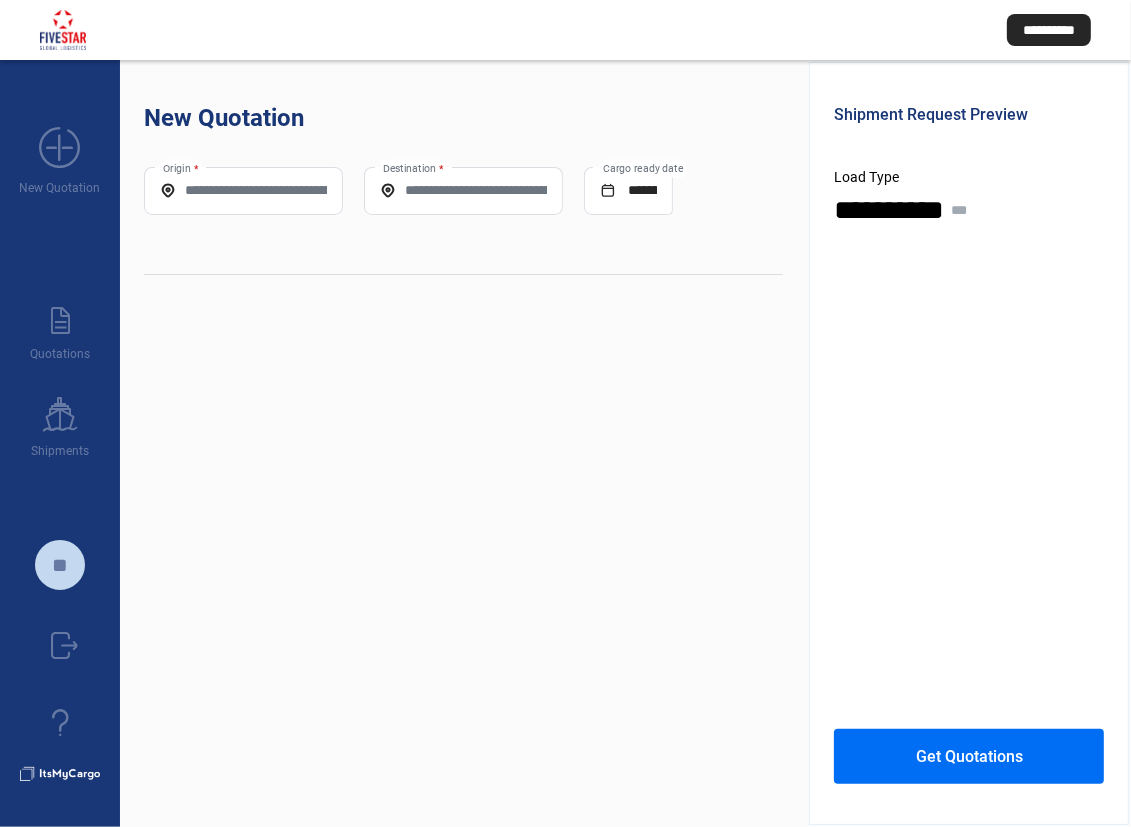 click on "Origin *" at bounding box center [243, 190] 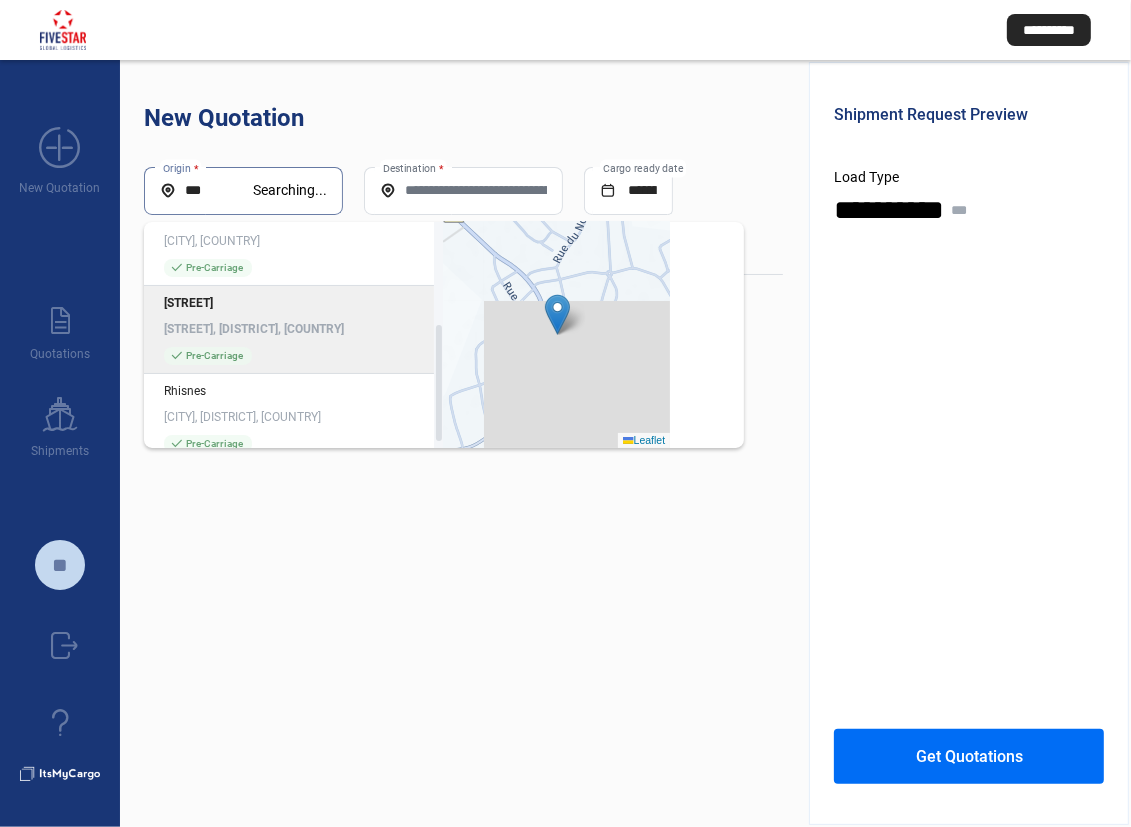 scroll, scrollTop: 210, scrollLeft: 0, axis: vertical 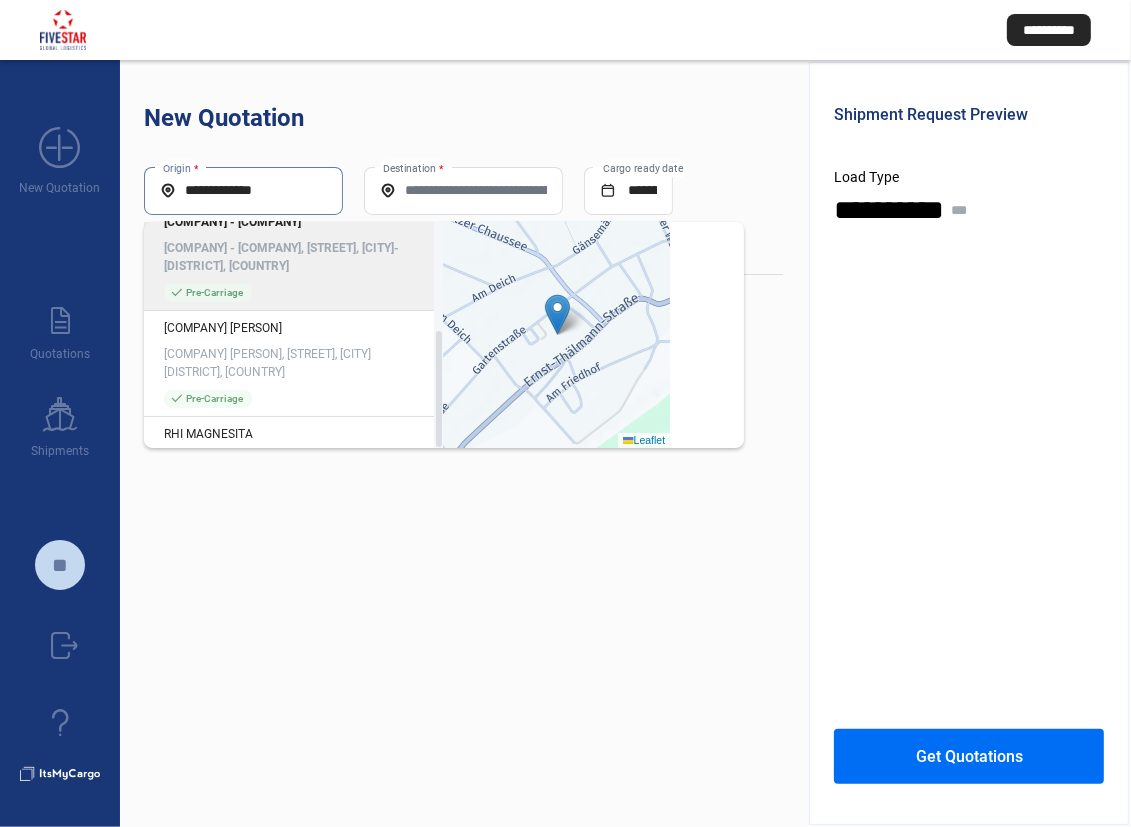 type on "**********" 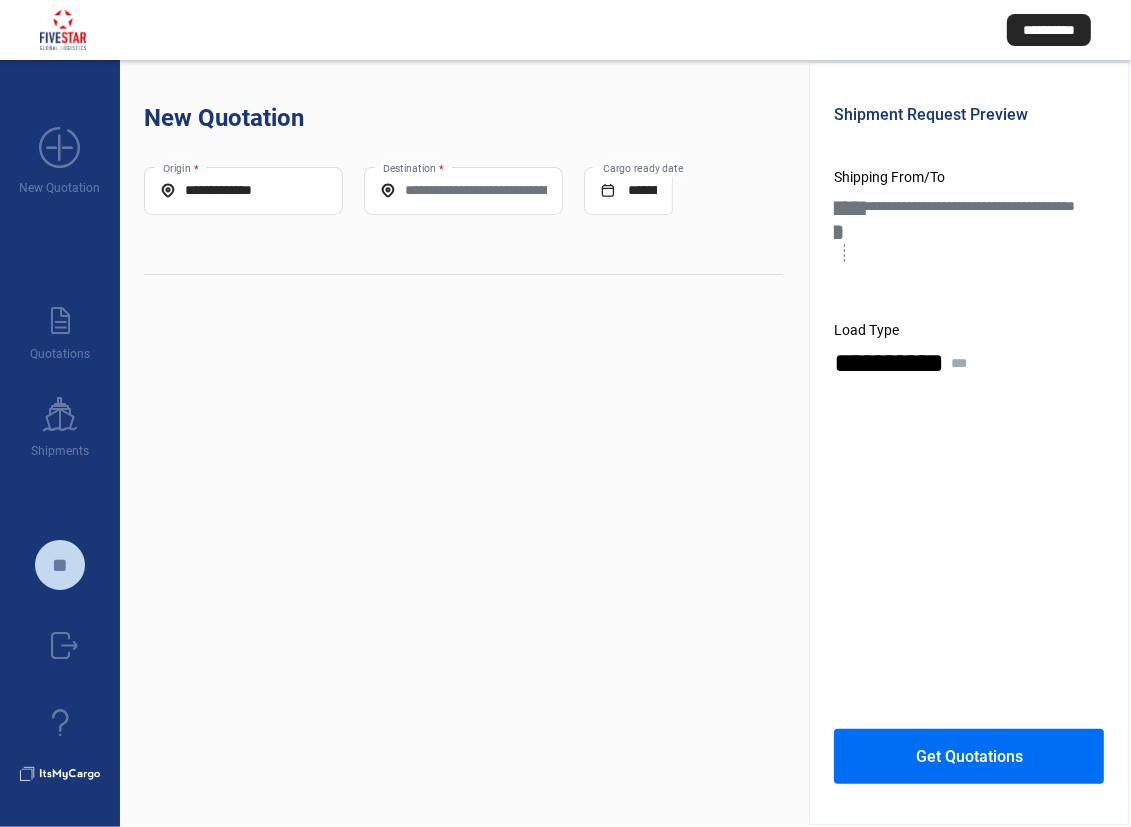 click on "Destination *" at bounding box center (463, 190) 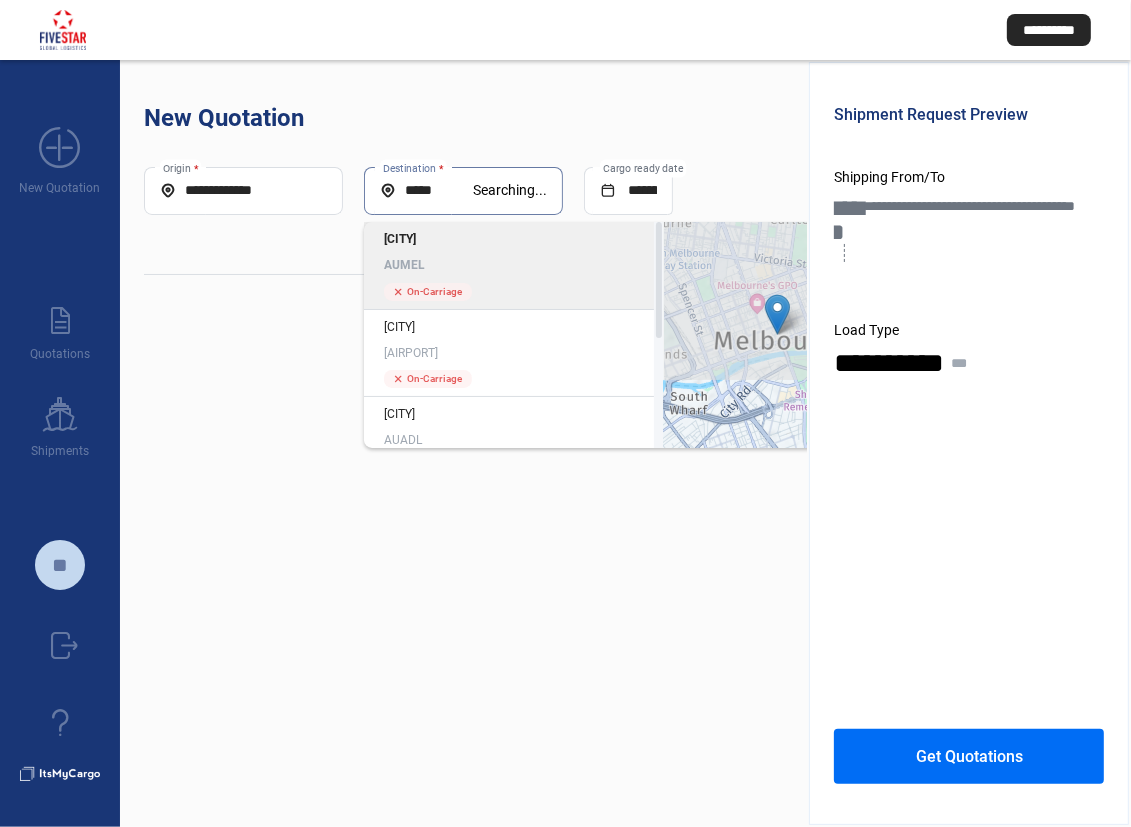 type on "*****" 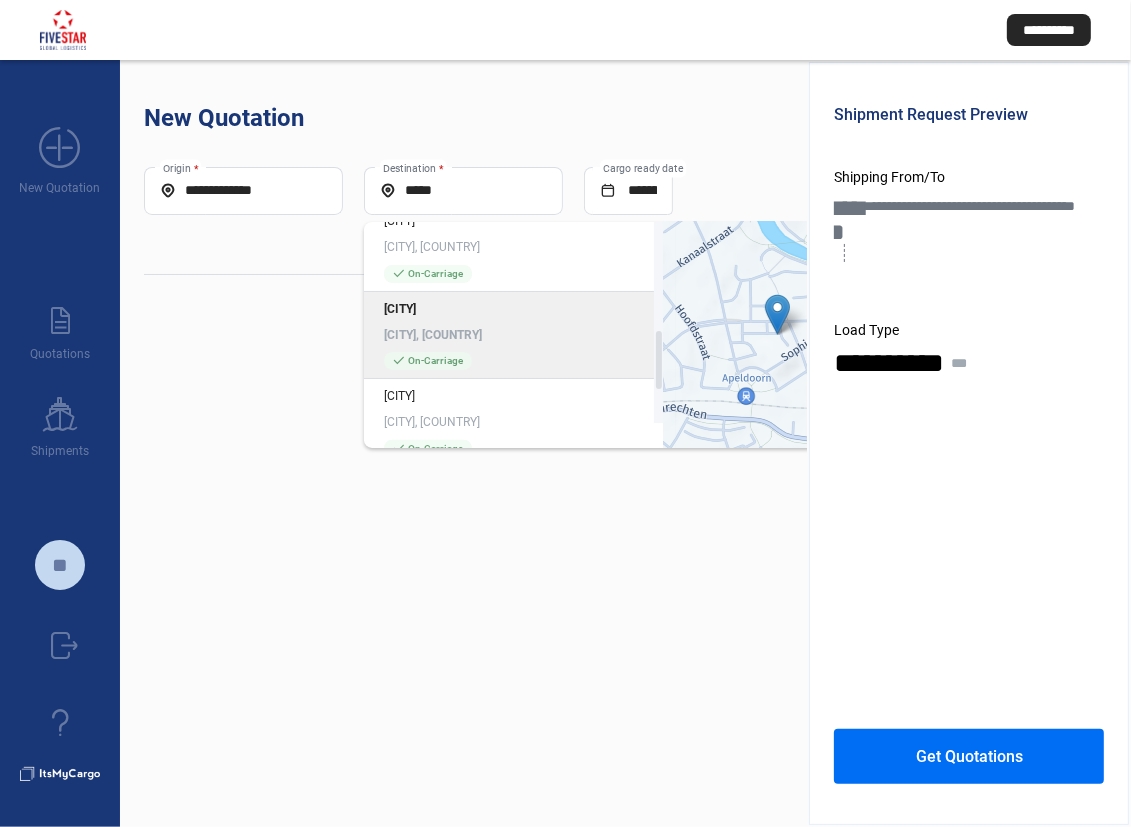 scroll, scrollTop: 648, scrollLeft: 0, axis: vertical 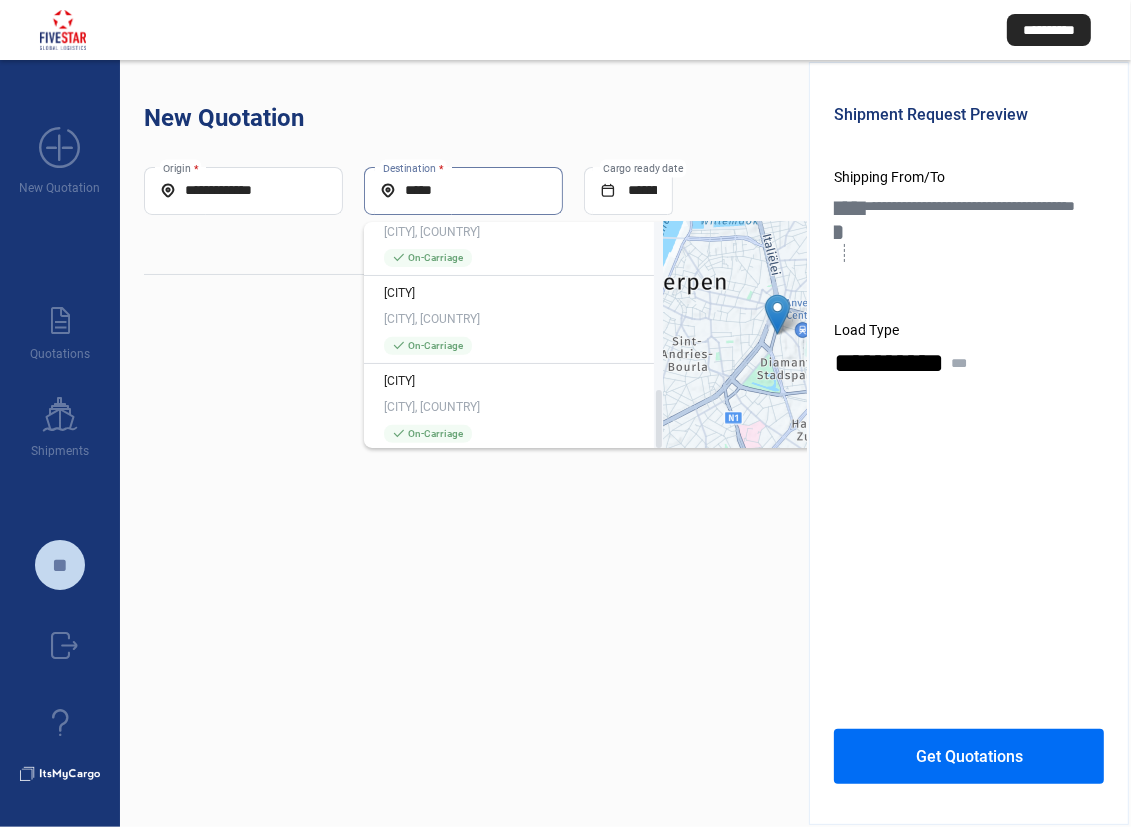 click on "*****" at bounding box center [463, 190] 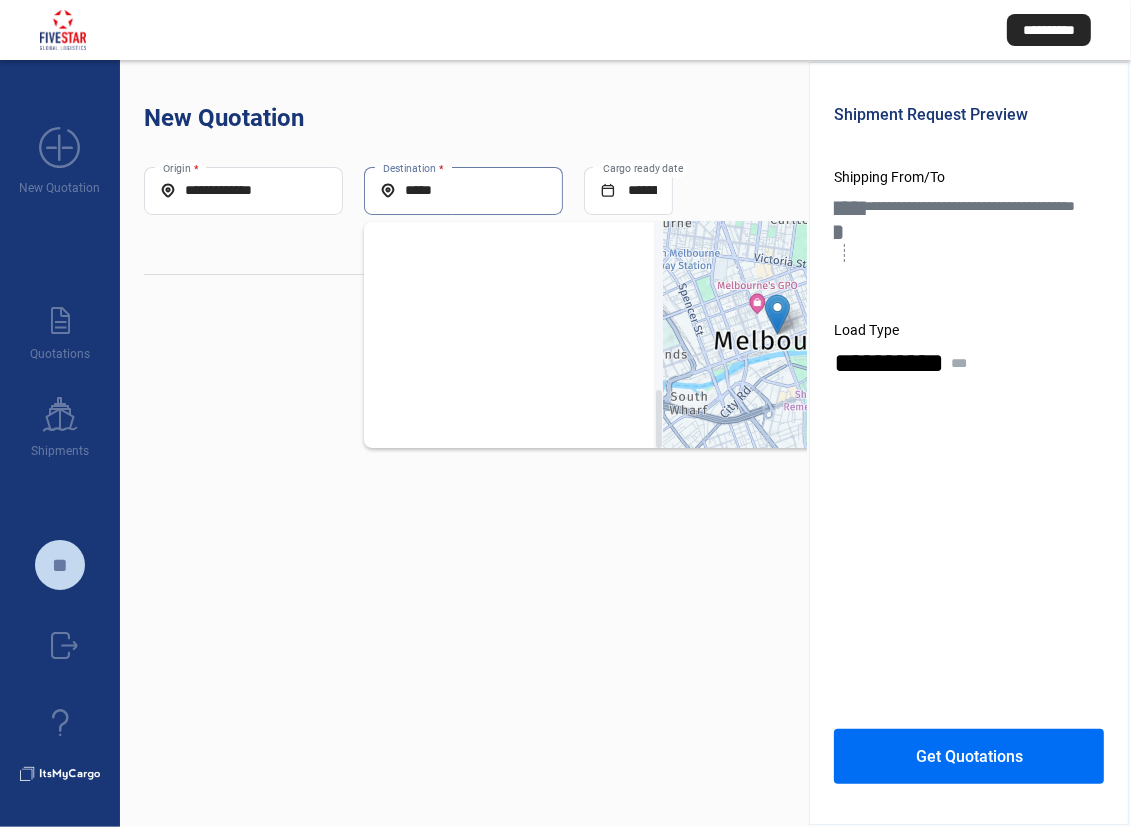 click on "Leaflet" at bounding box center (777, 335) 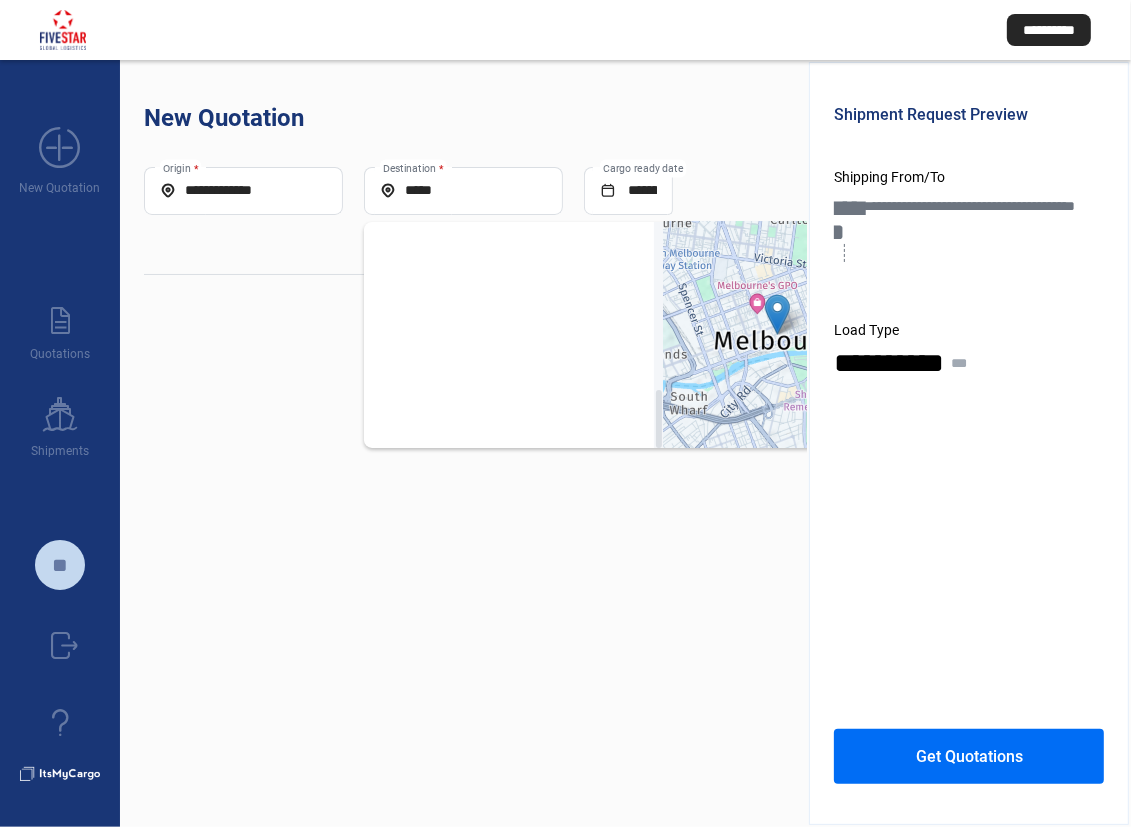 click at bounding box center [777, 314] 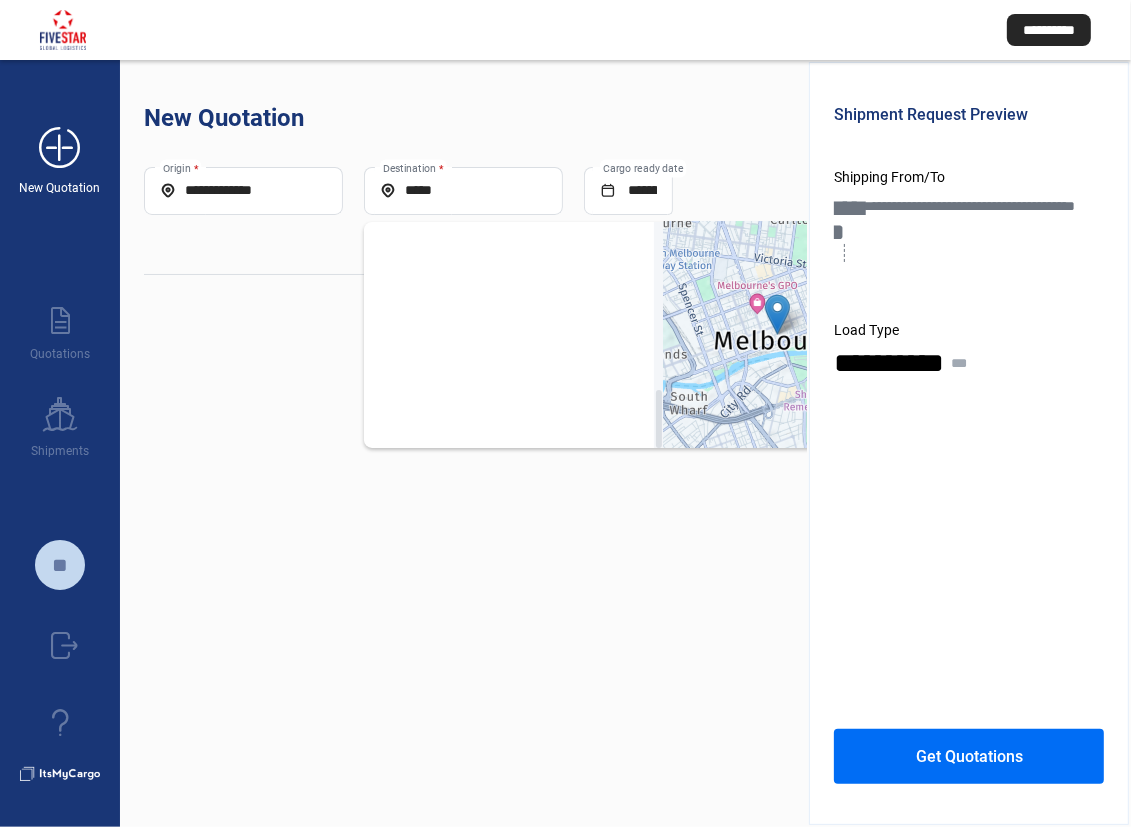 click on "add_new" at bounding box center [60, 148] 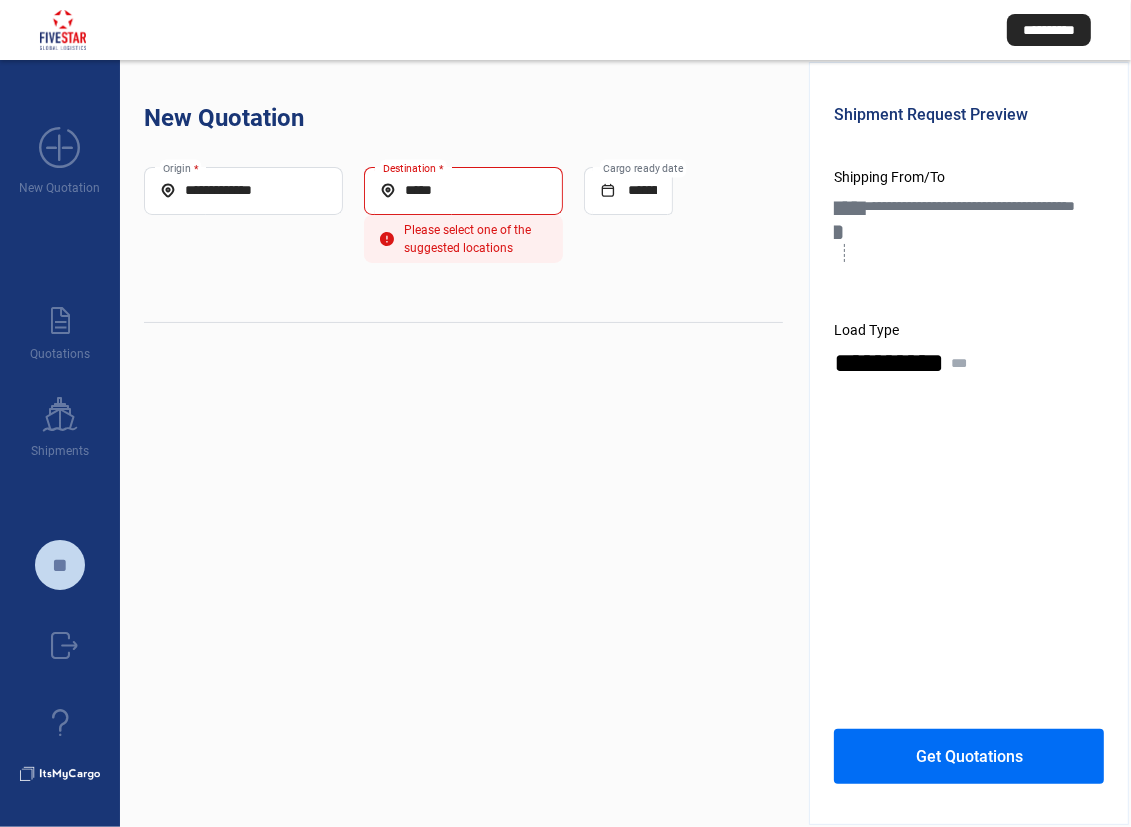 click on "*****" at bounding box center (463, 190) 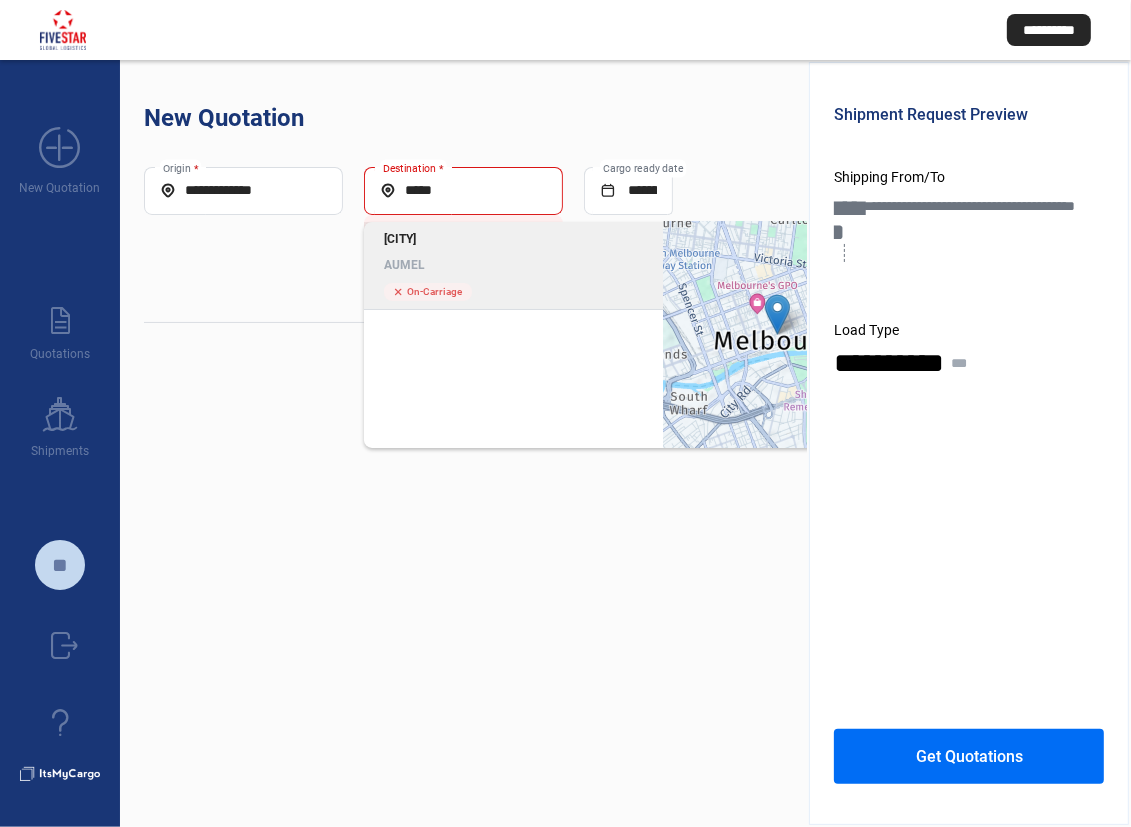 click on "AUMEL" at bounding box center [514, 265] 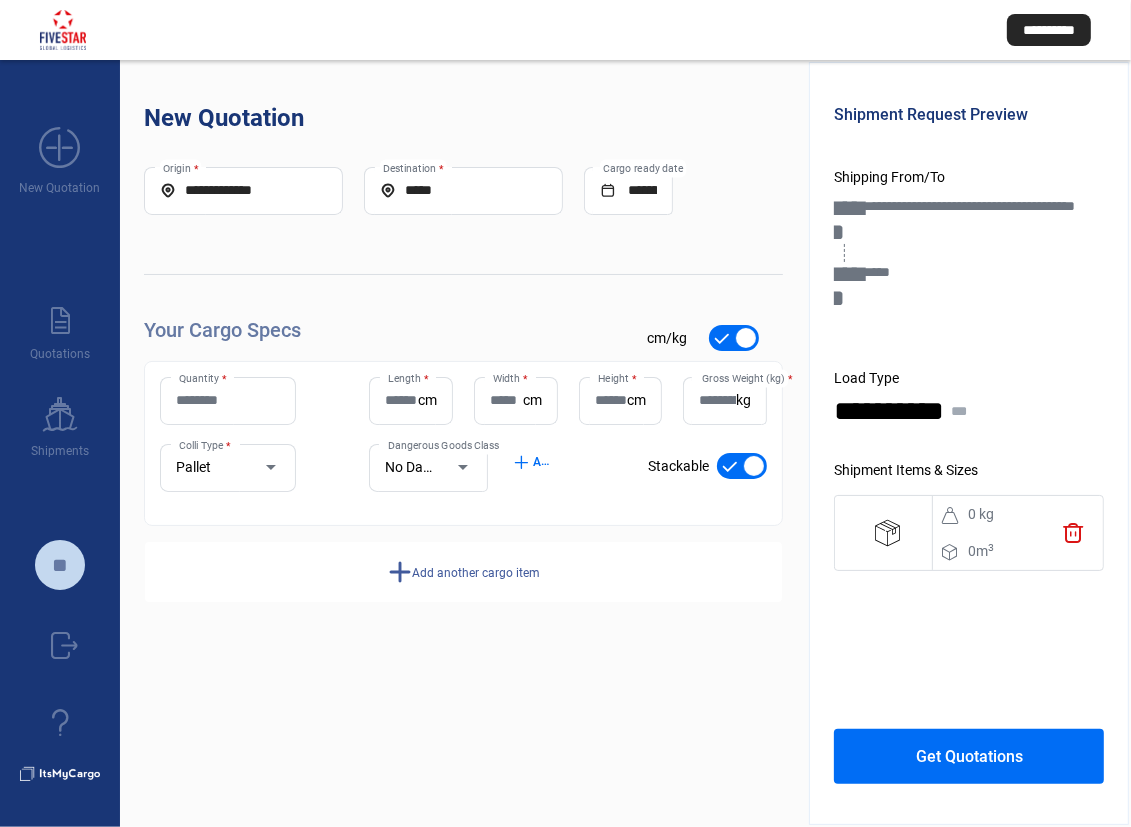 click on "Quantity *" at bounding box center [228, 400] 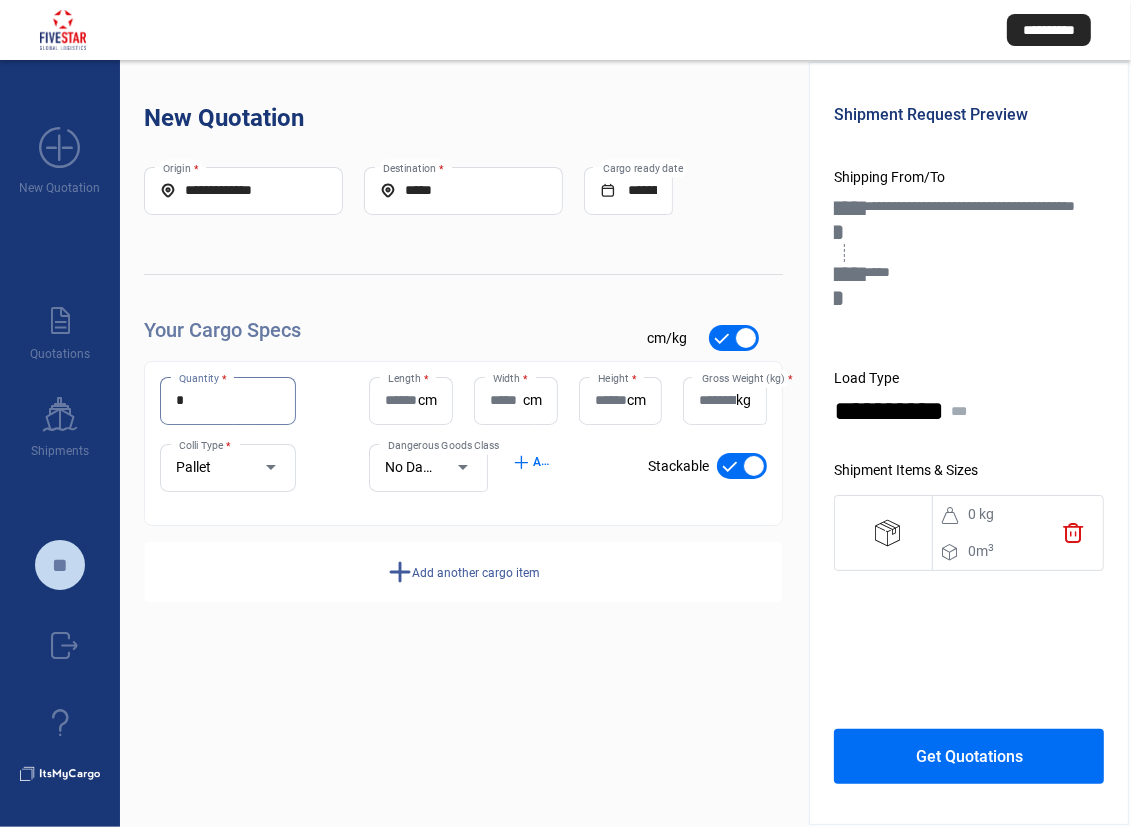 type on "*" 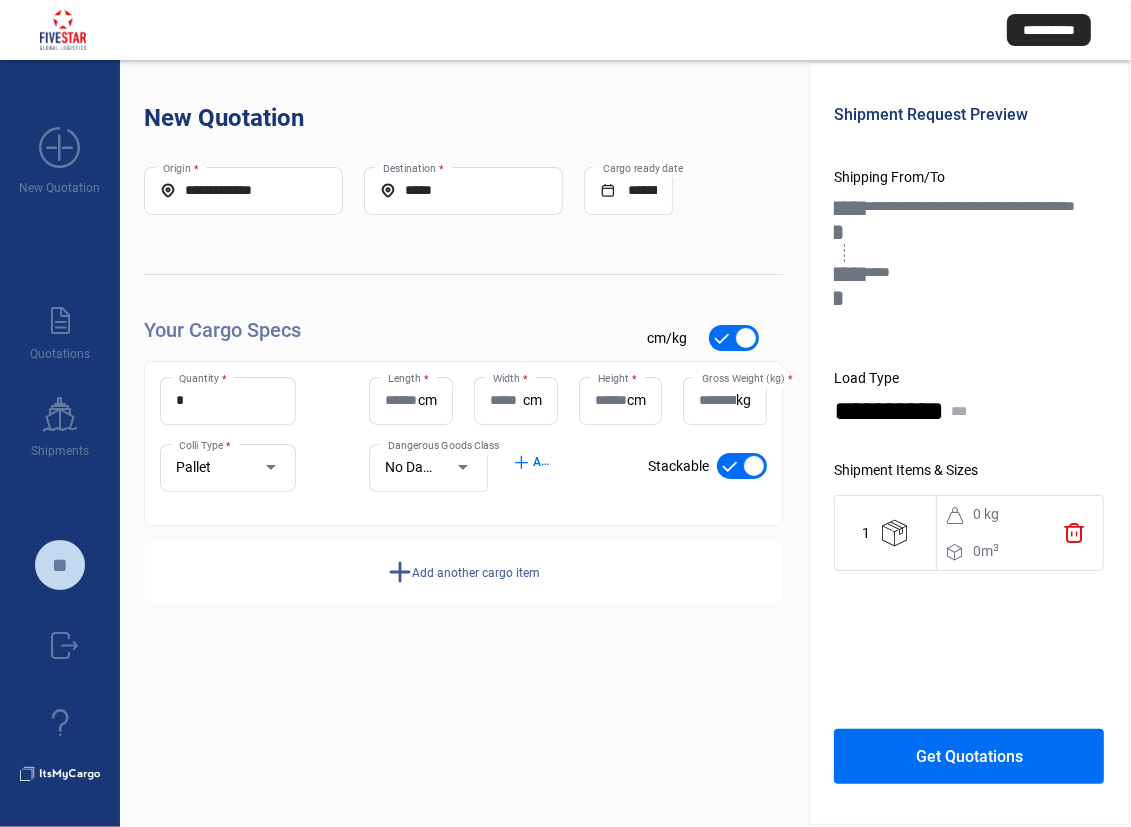 click on "cm" at bounding box center (427, 400) 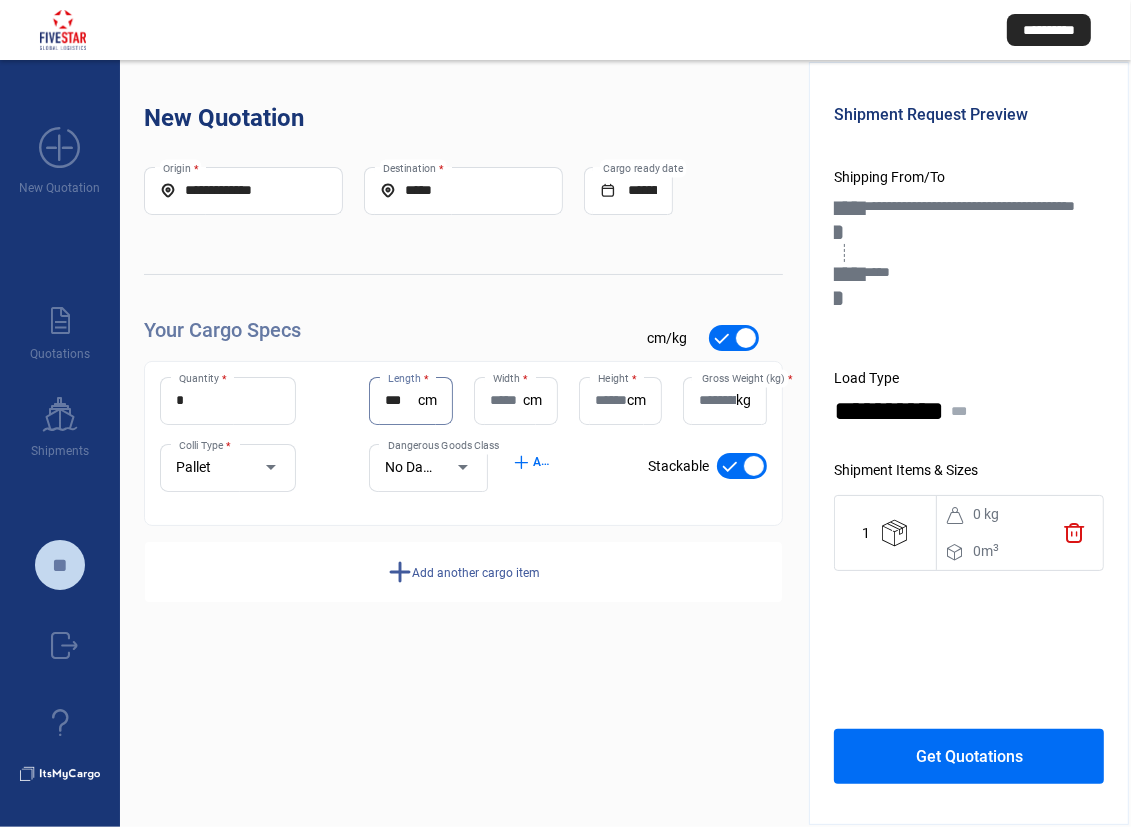 type on "***" 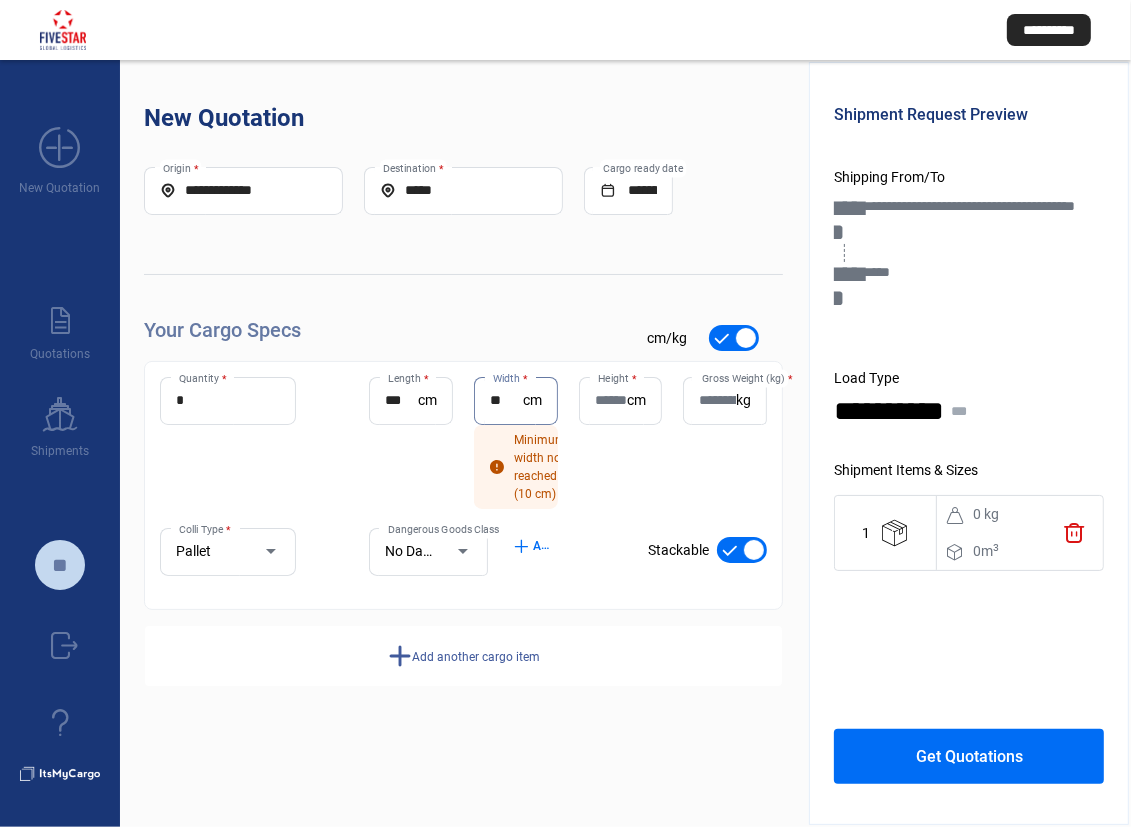 type on "**" 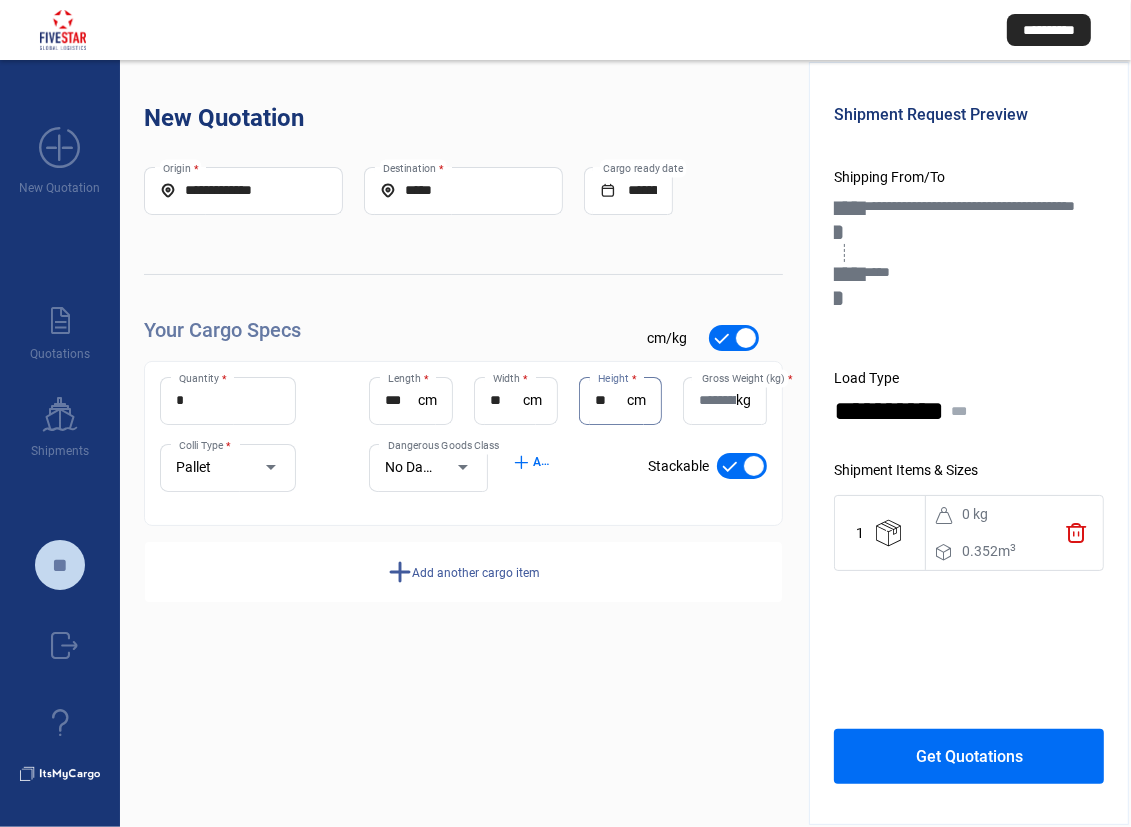 drag, startPoint x: 610, startPoint y: 397, endPoint x: 596, endPoint y: 397, distance: 14 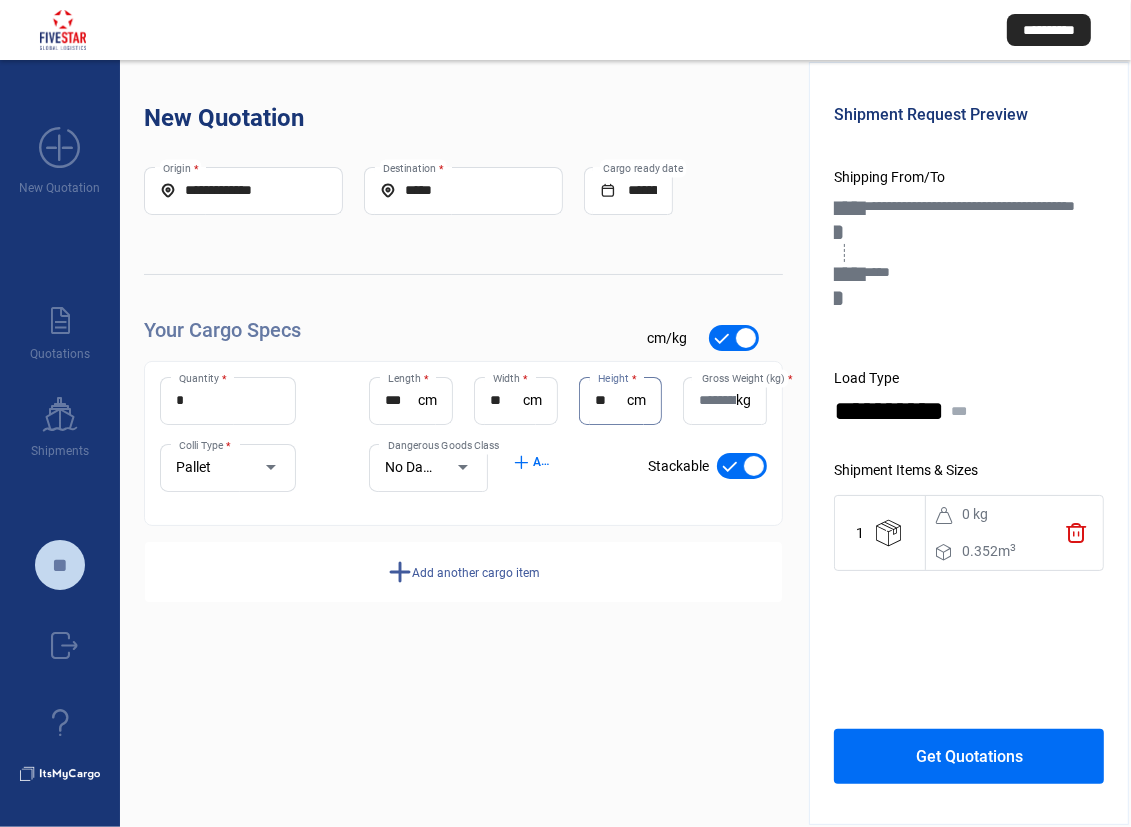 type on "**" 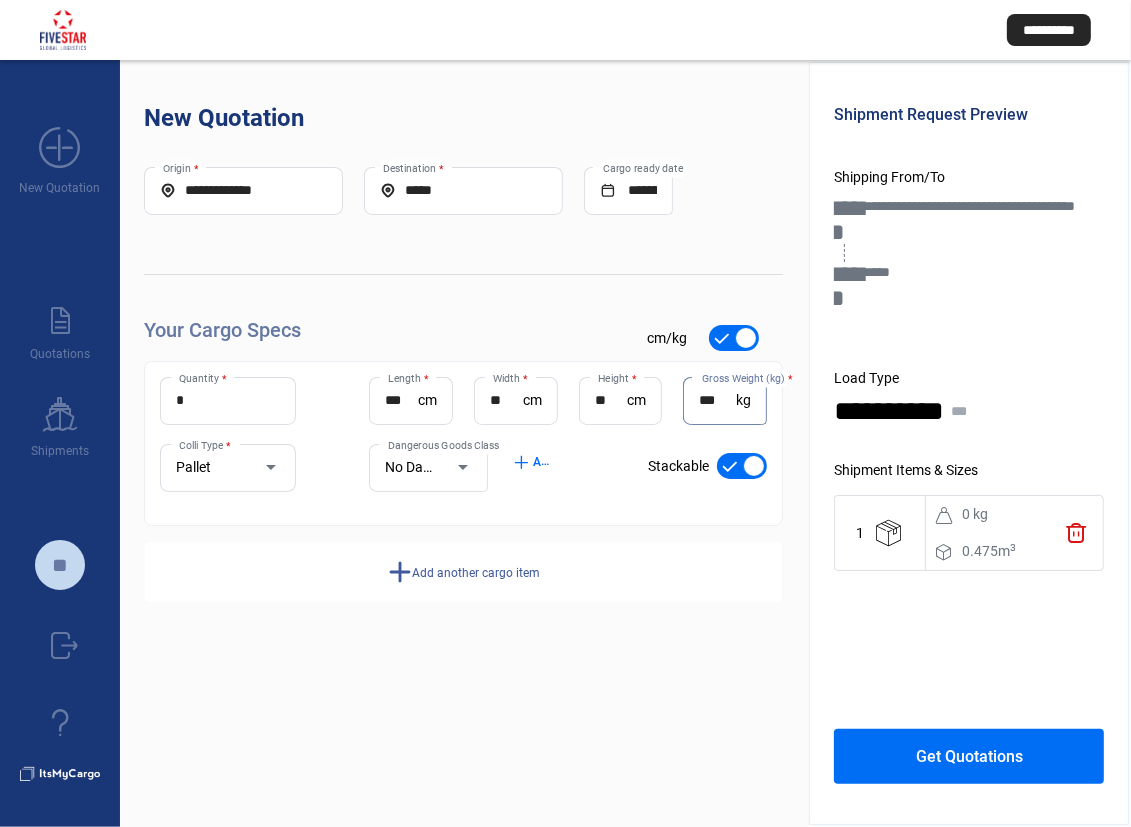 type on "***" 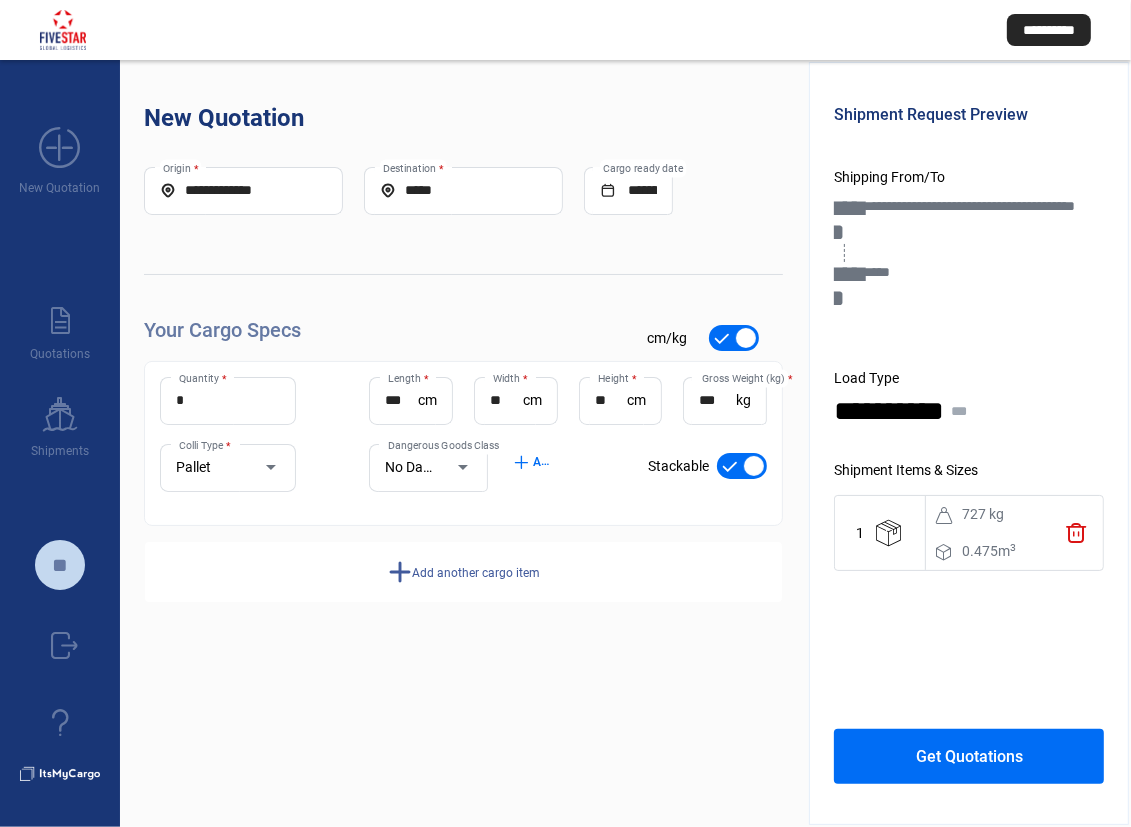click on "Get Quotations" at bounding box center [969, 756] 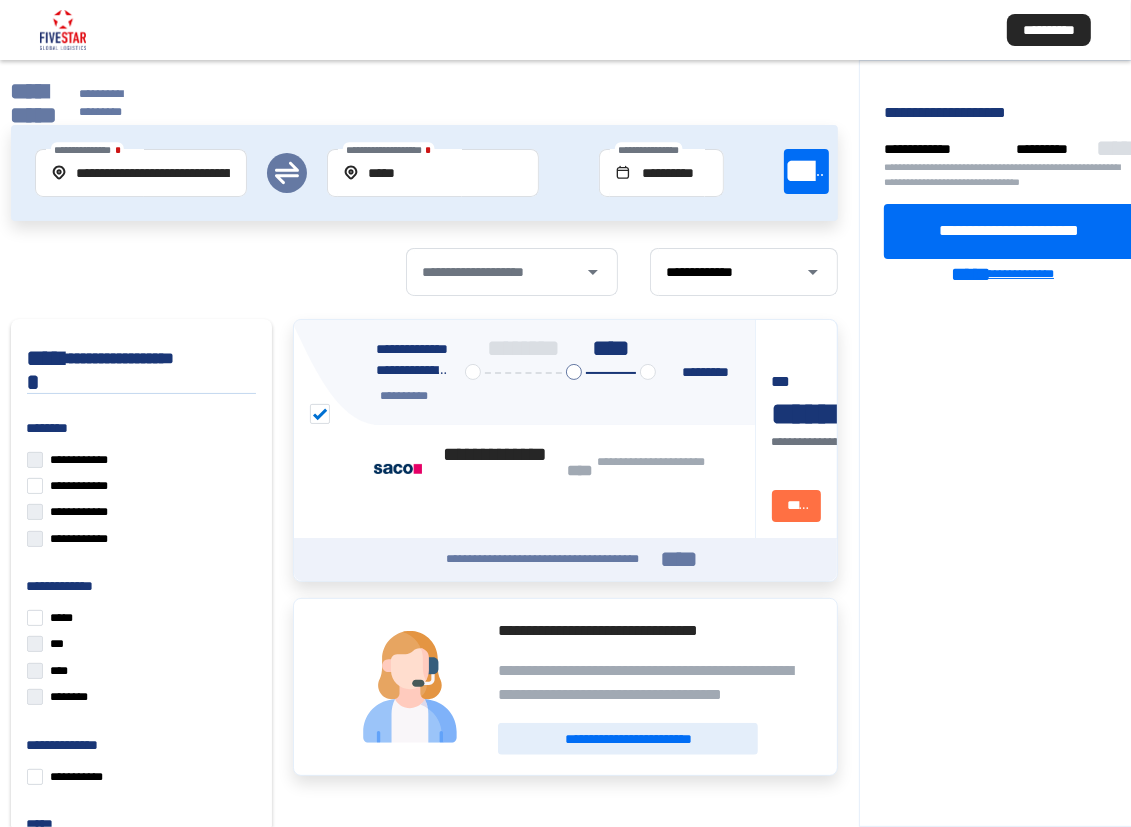 click on "**********" at bounding box center [1022, 274] 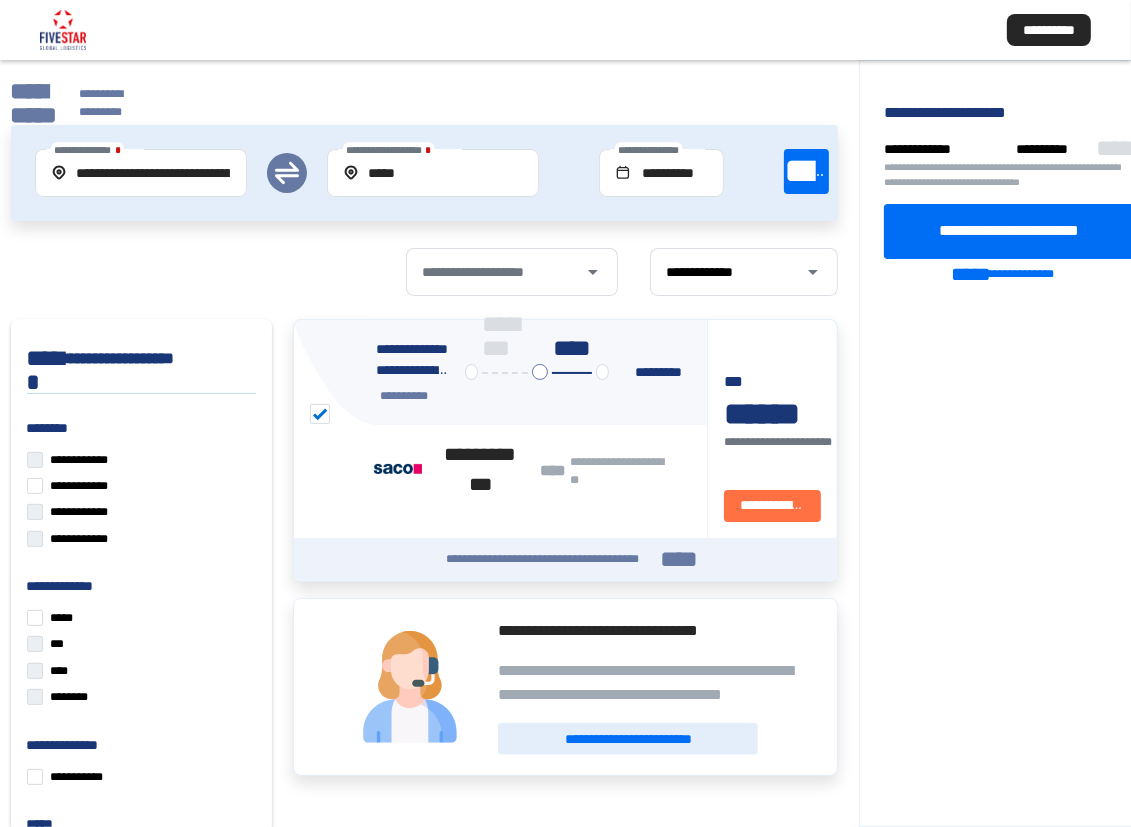 click on "**********" at bounding box center [34, 103] 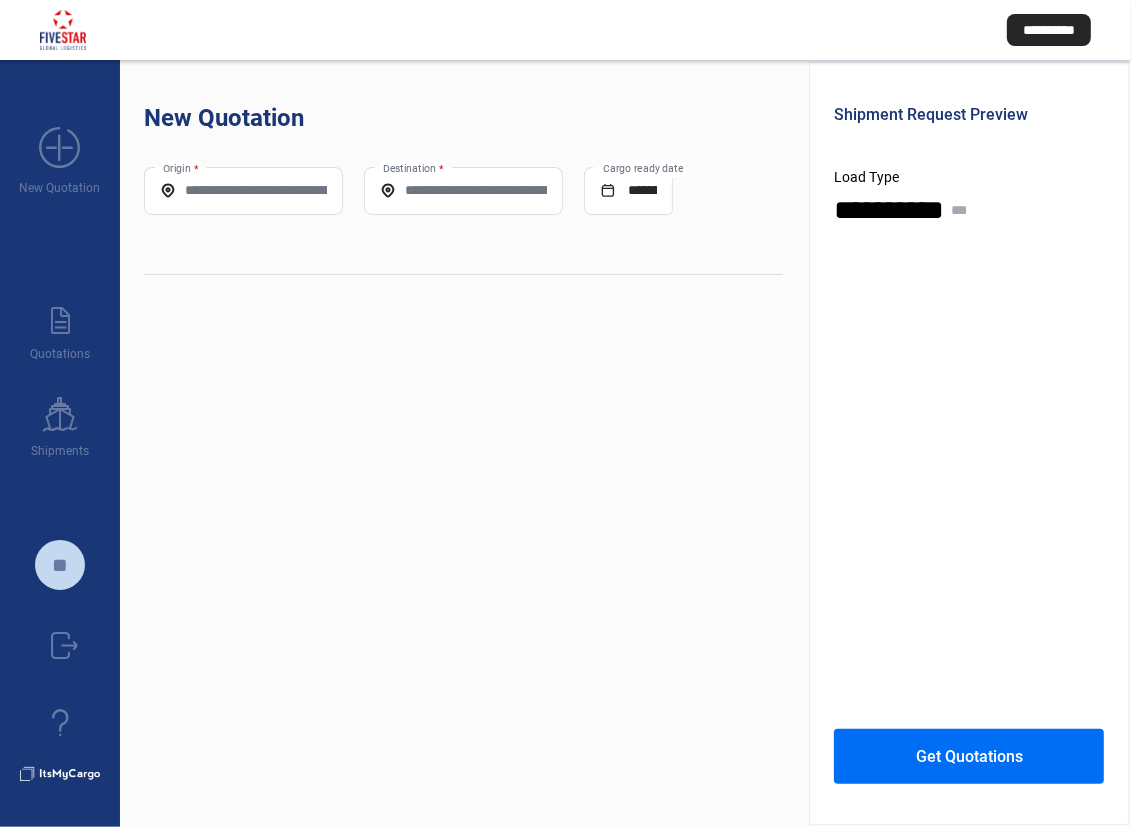click on "Origin *" at bounding box center (243, 190) 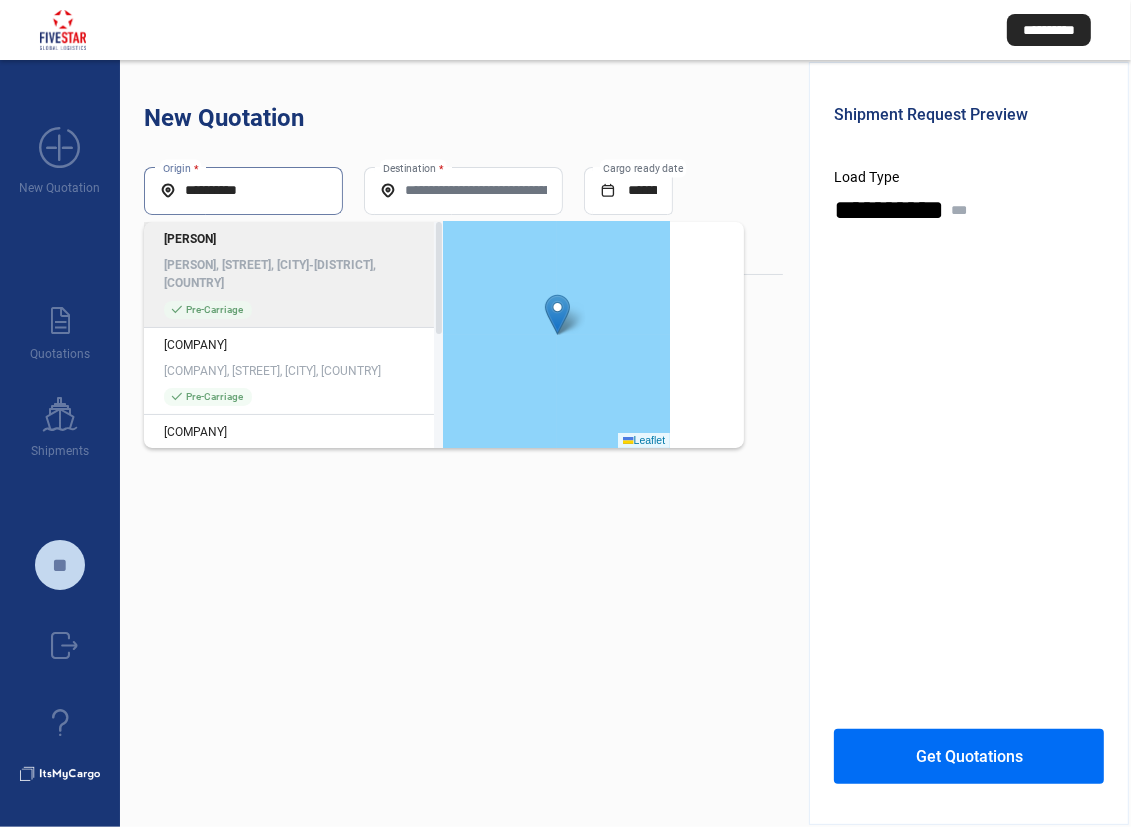 type on "**********" 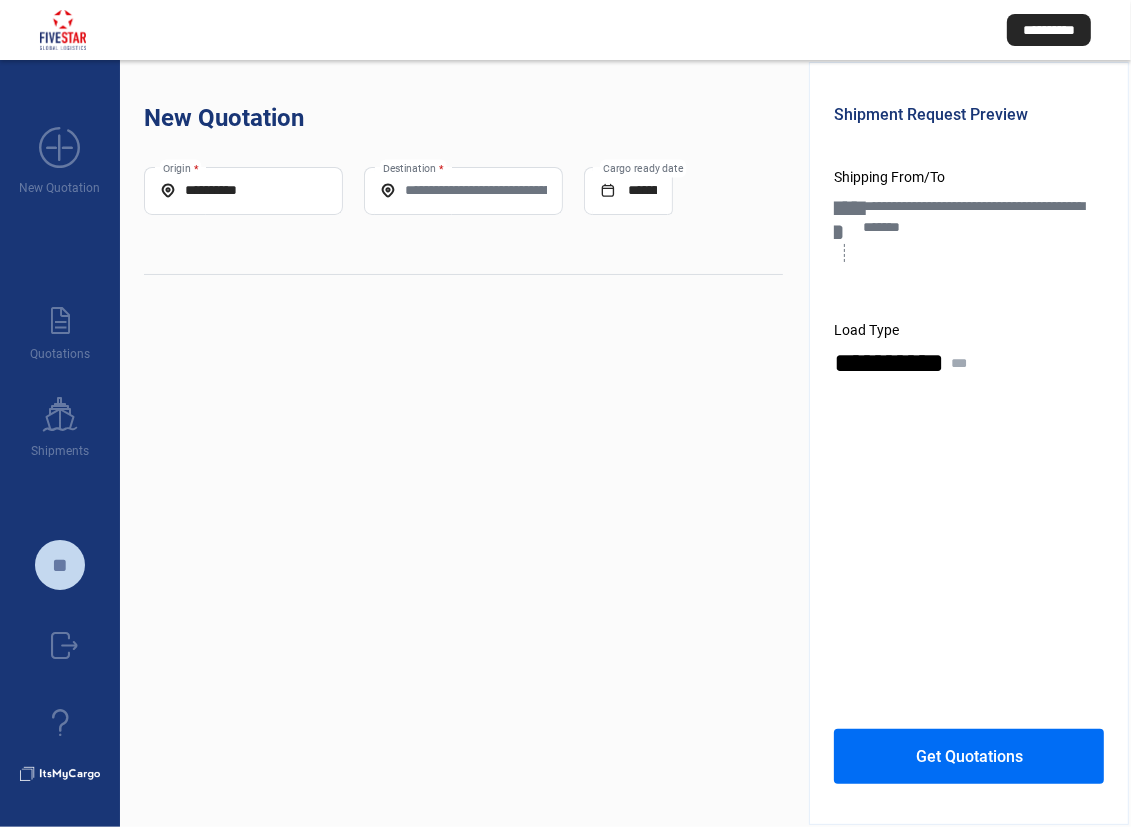 click on "Destination *" at bounding box center [463, 190] 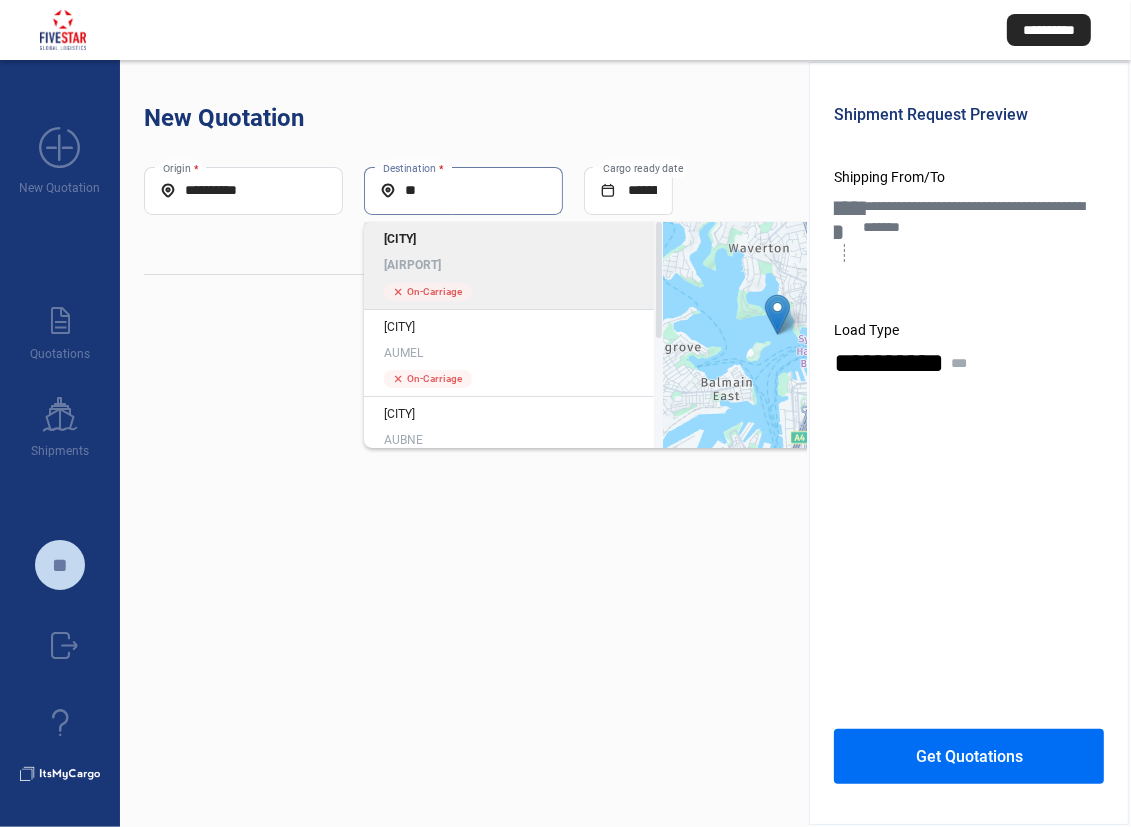click on "**" at bounding box center [463, 190] 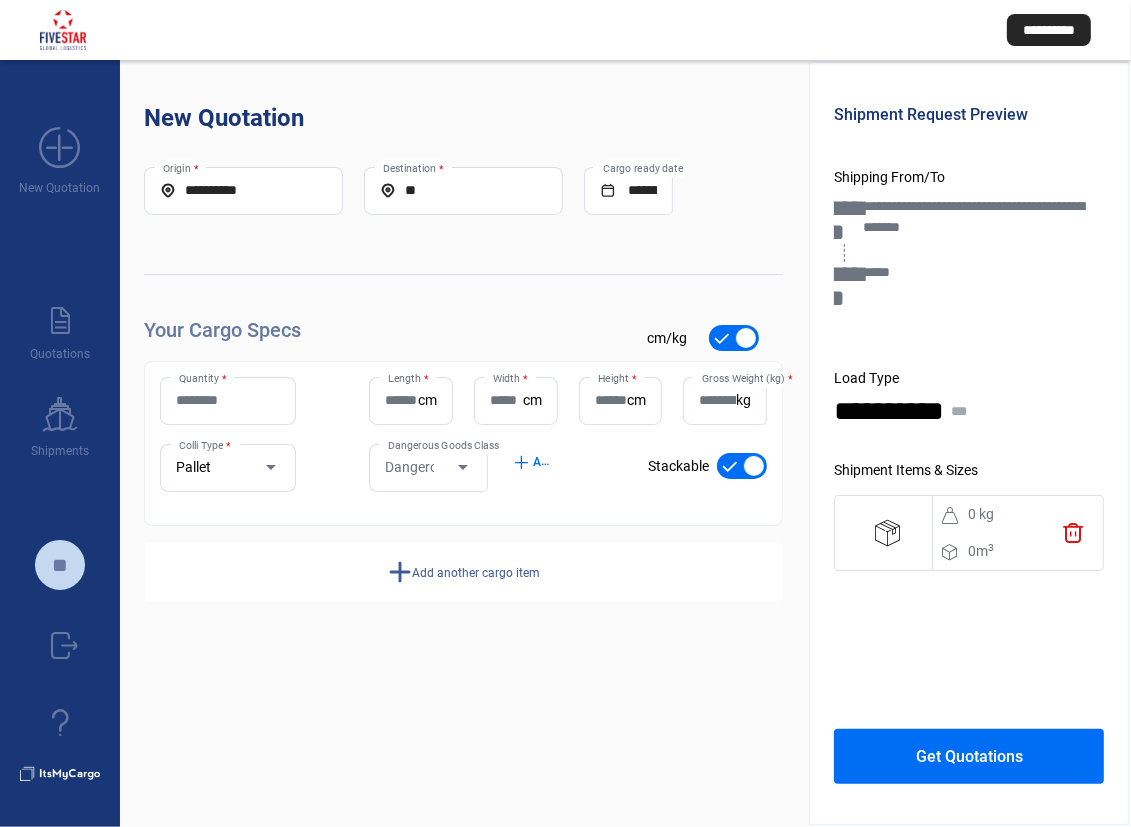 click on "Quantity *" at bounding box center (228, 400) 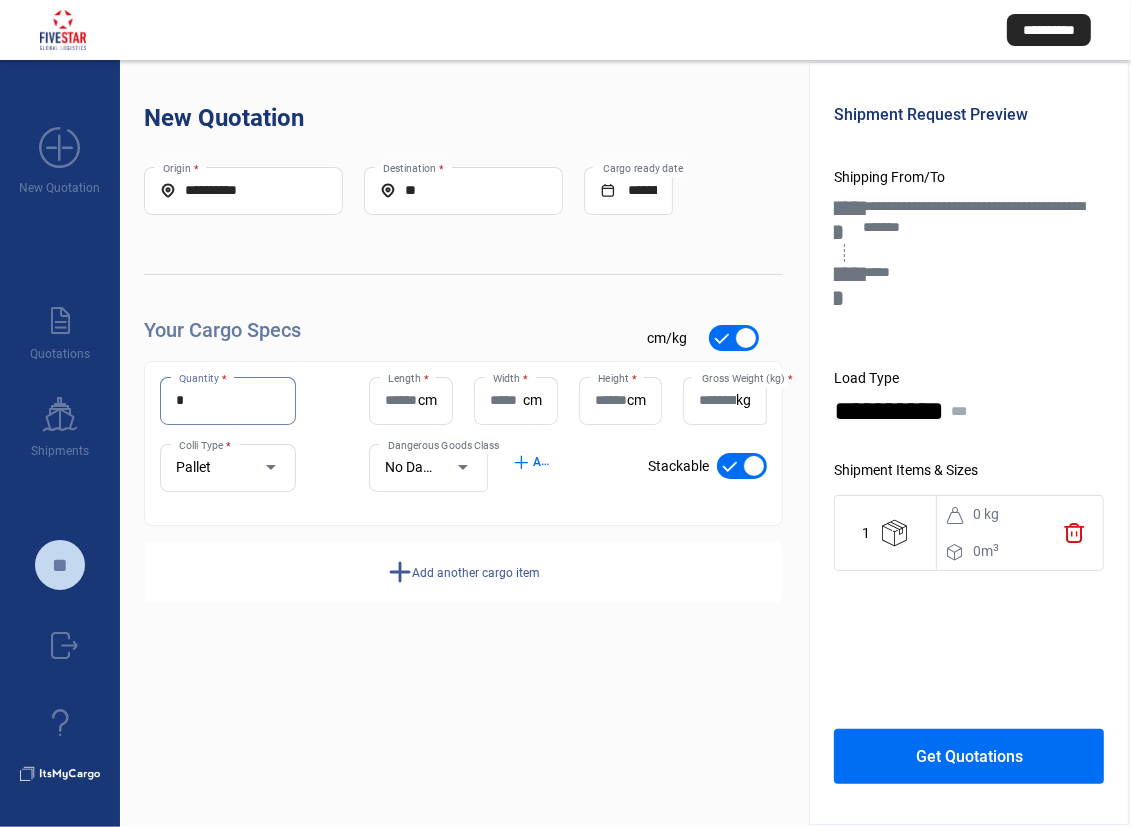 drag, startPoint x: 195, startPoint y: 396, endPoint x: 251, endPoint y: 401, distance: 56.22277 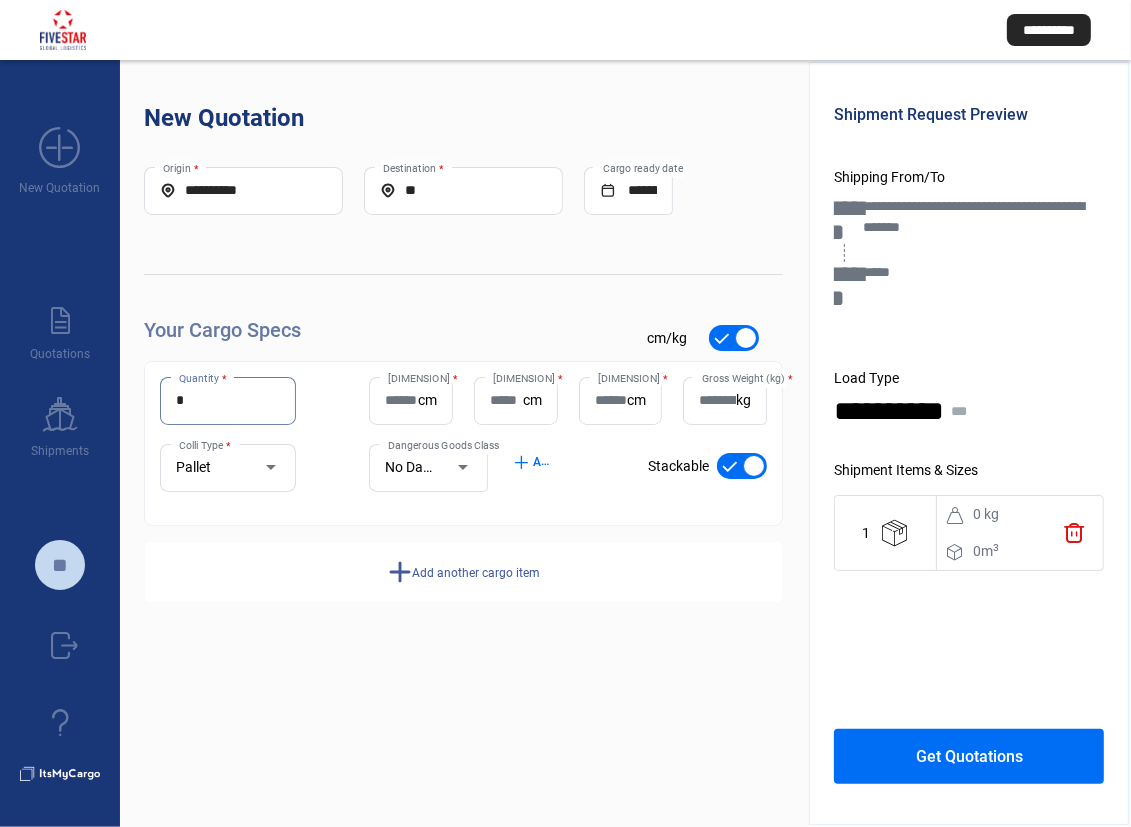 click on "*  Quantity *" at bounding box center [228, 401] 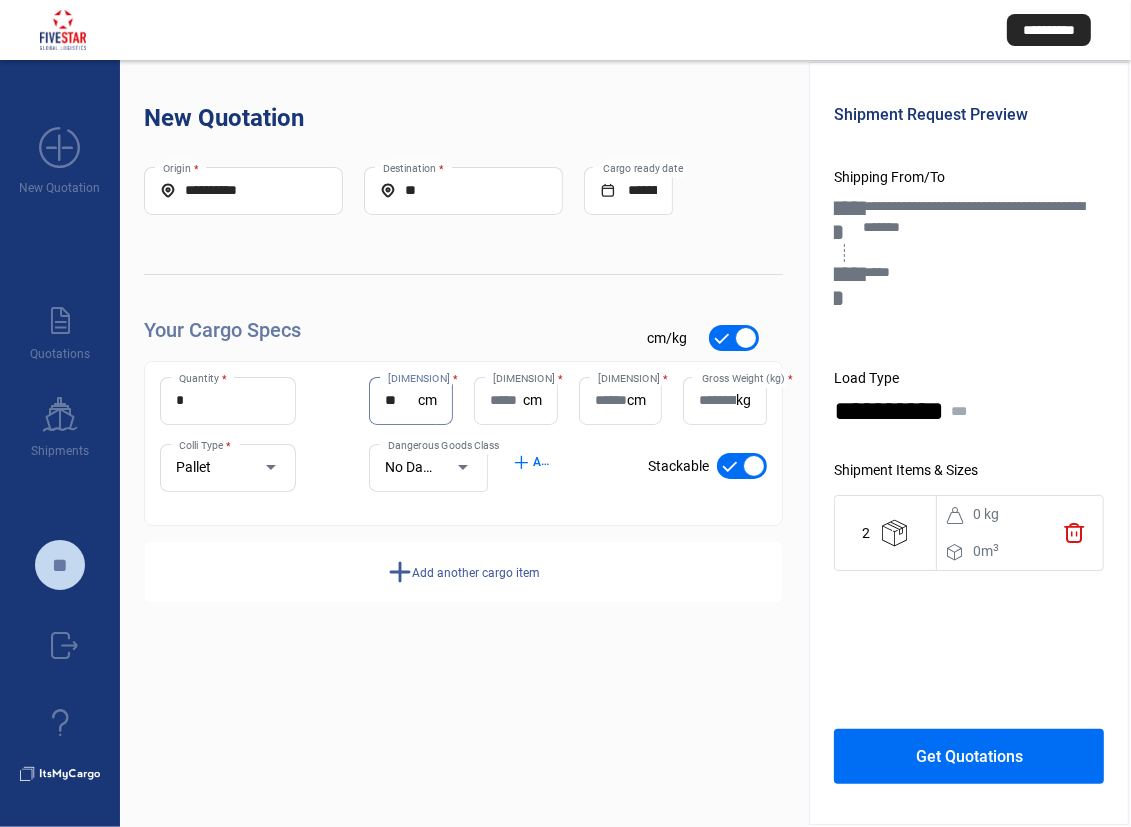 type on "**" 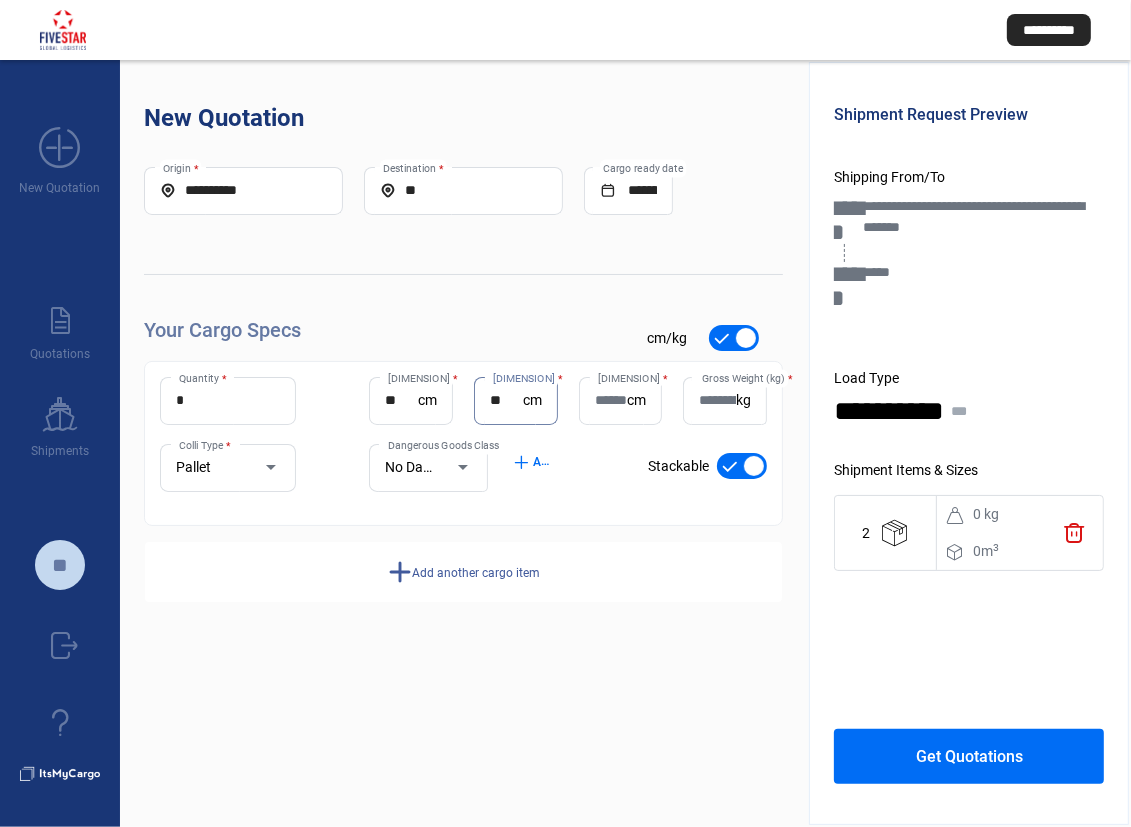 type on "**" 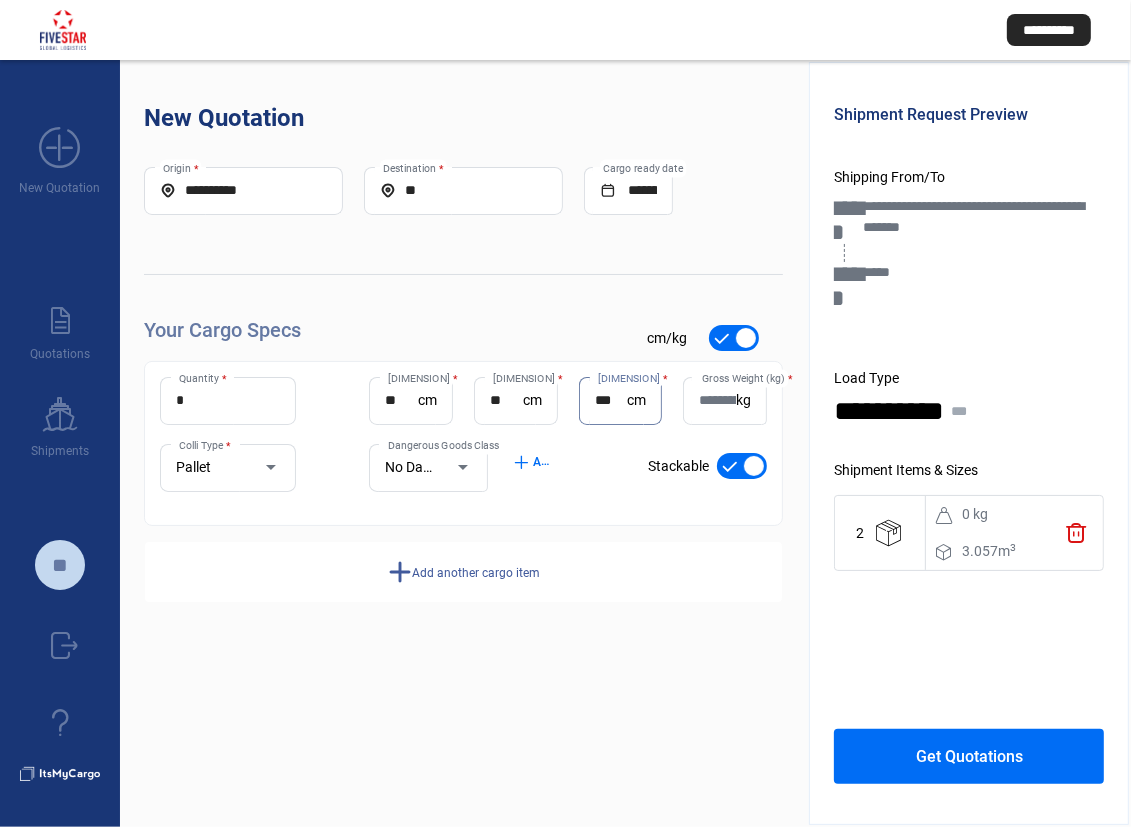 drag, startPoint x: 617, startPoint y: 400, endPoint x: 604, endPoint y: 401, distance: 13.038404 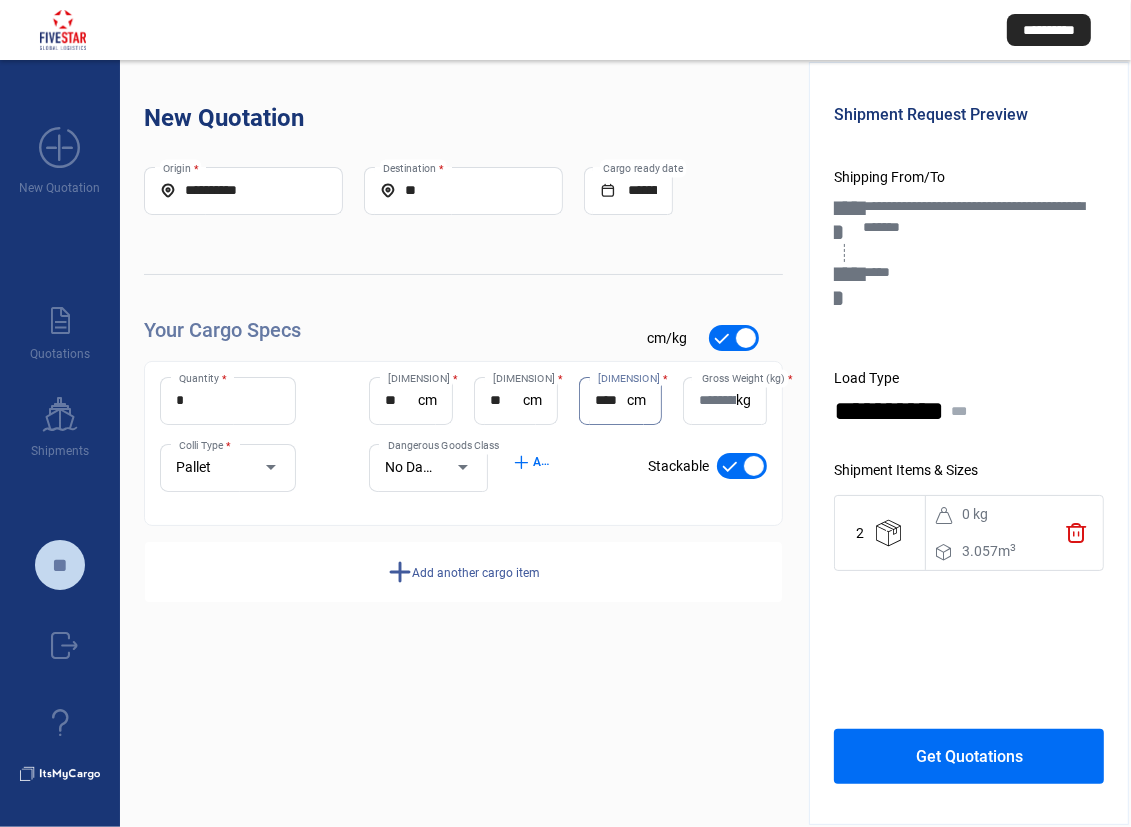 type on "****" 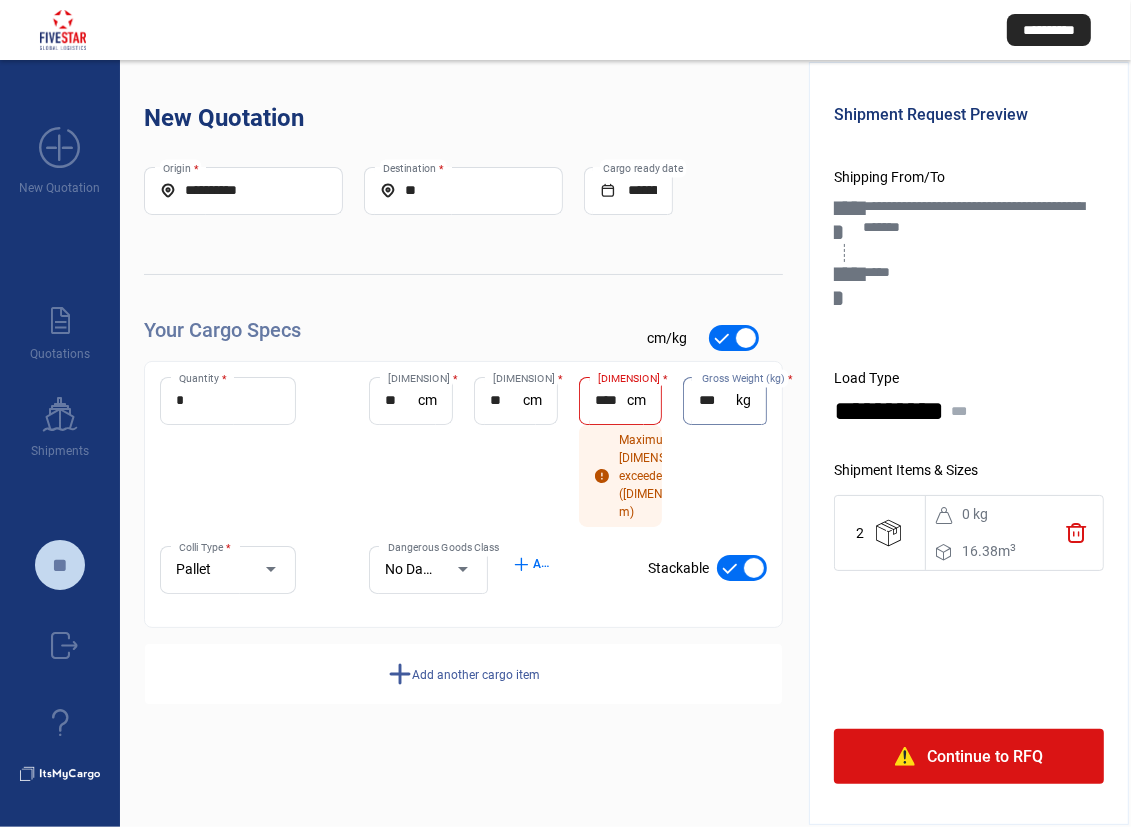 type on "***" 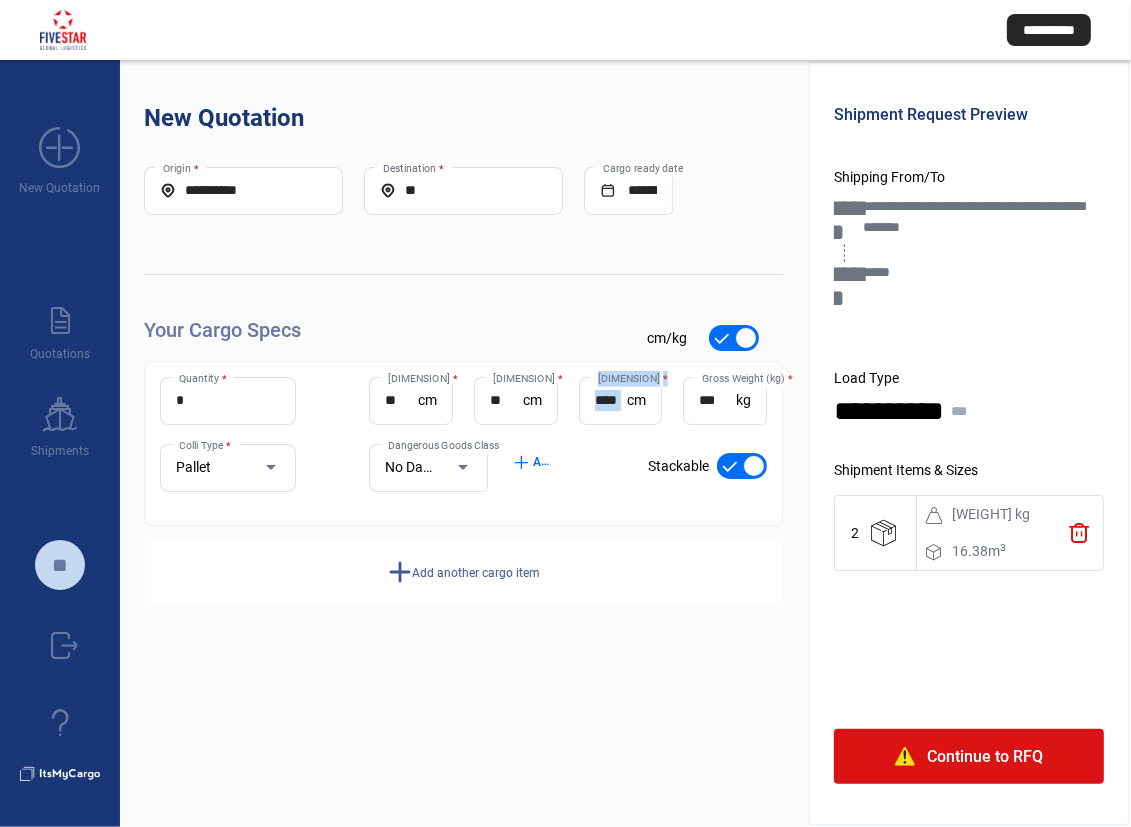 drag, startPoint x: 627, startPoint y: 395, endPoint x: 604, endPoint y: 398, distance: 23.194826 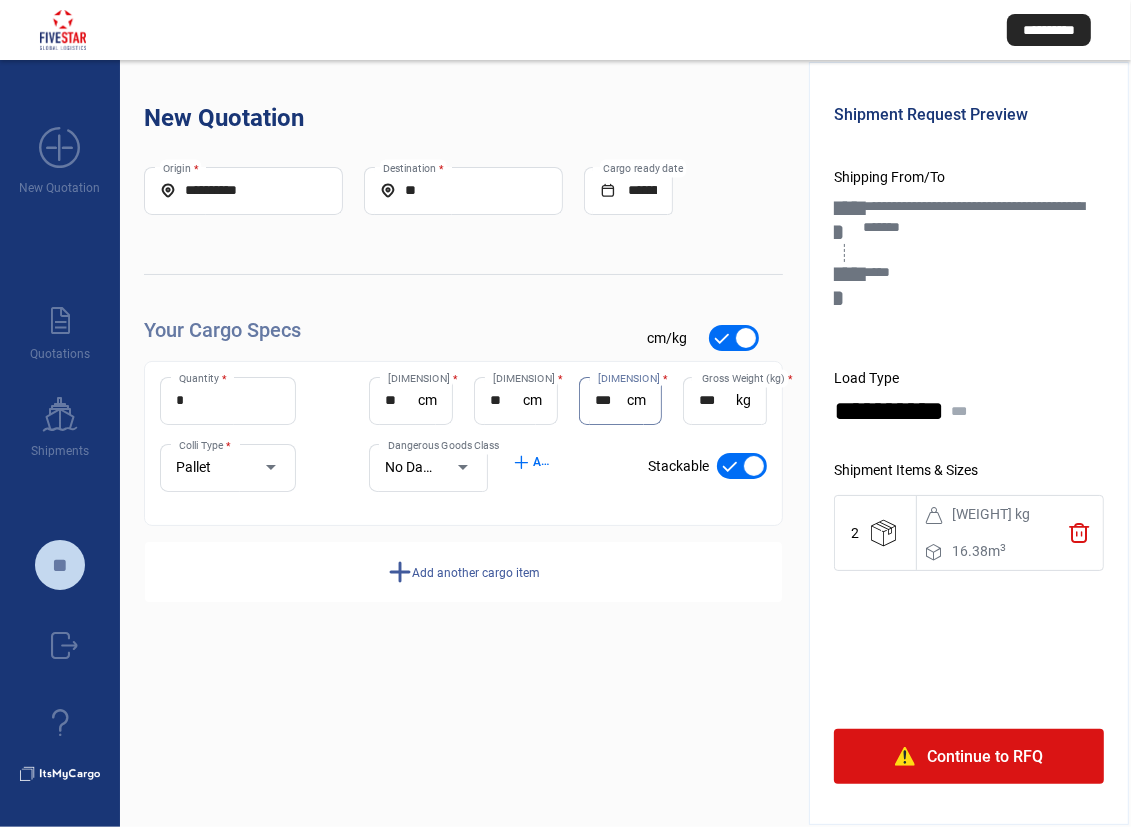 type on "***" 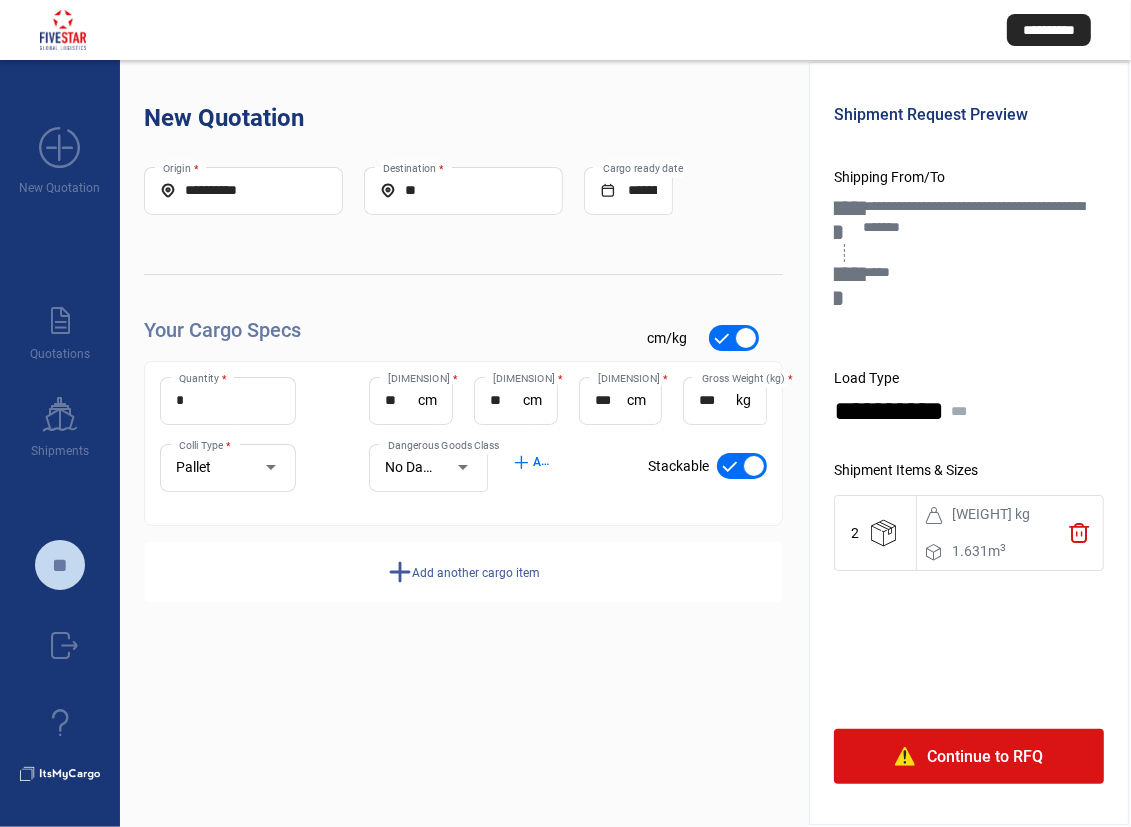 click on "Add another cargo item" at bounding box center (476, 573) 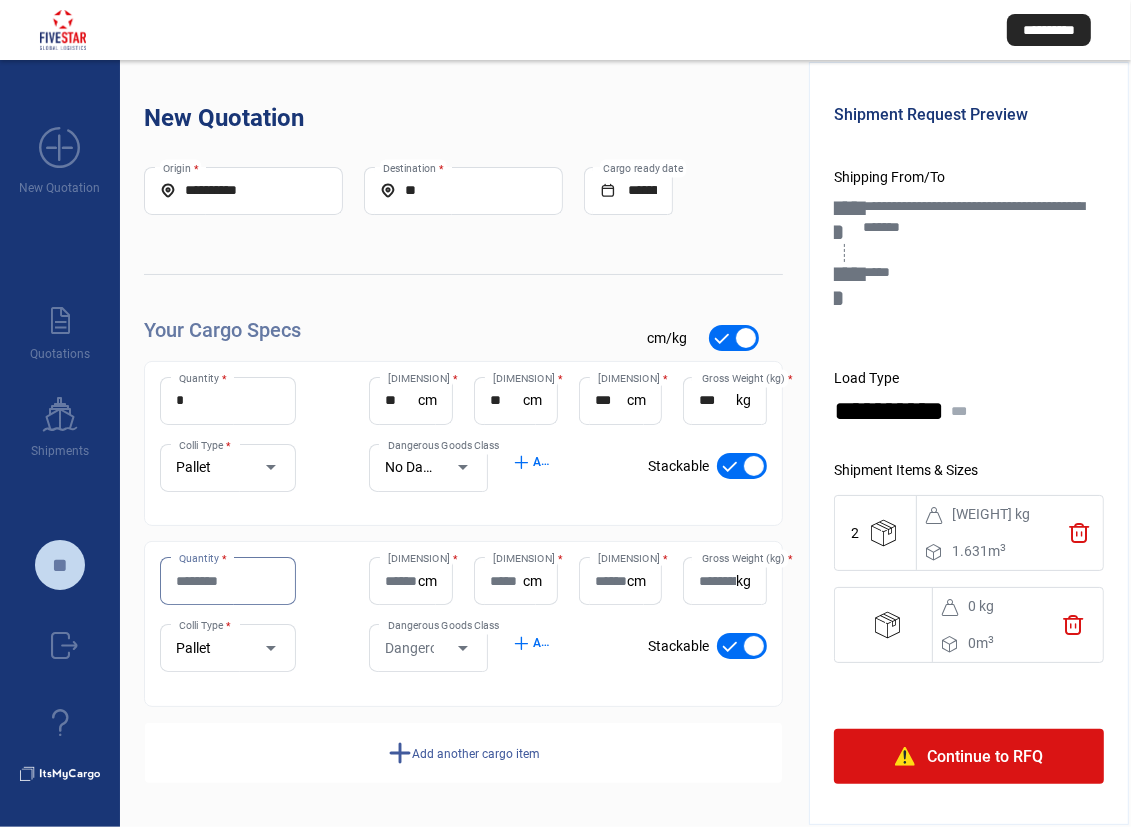 click on "Quantity *" at bounding box center [228, 581] 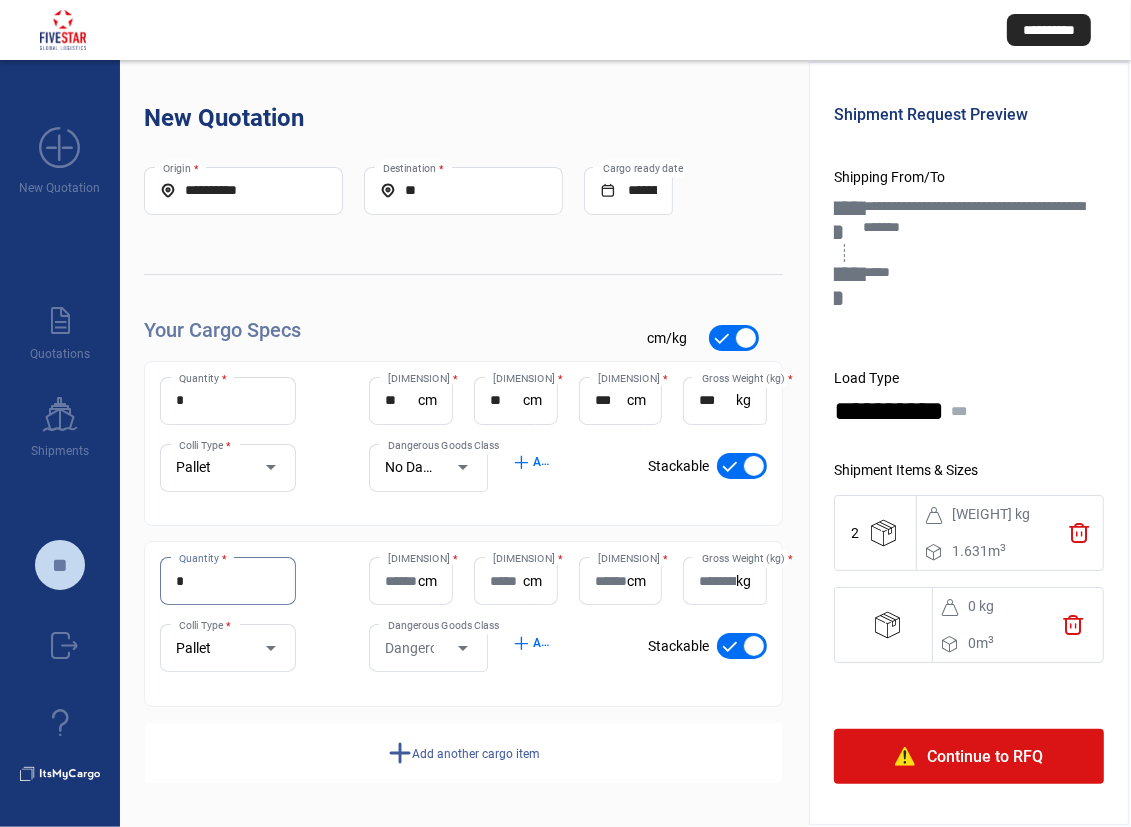 type on "*" 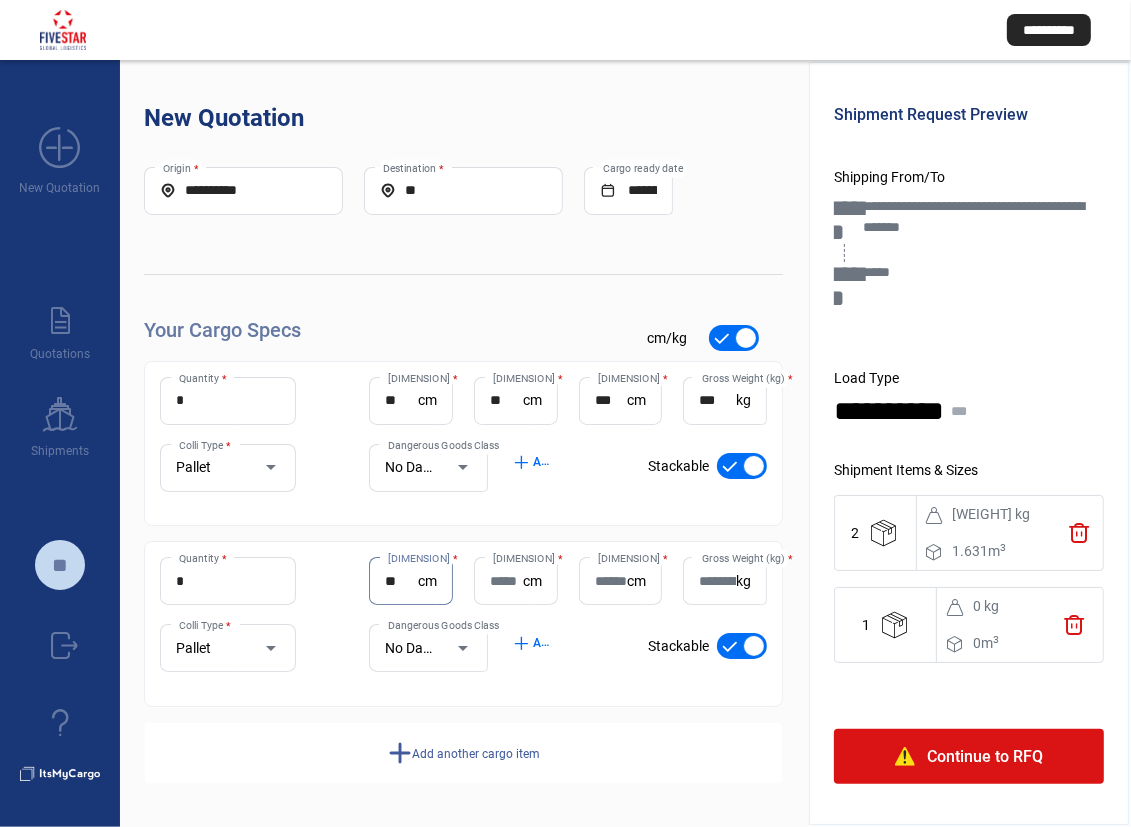 type on "**" 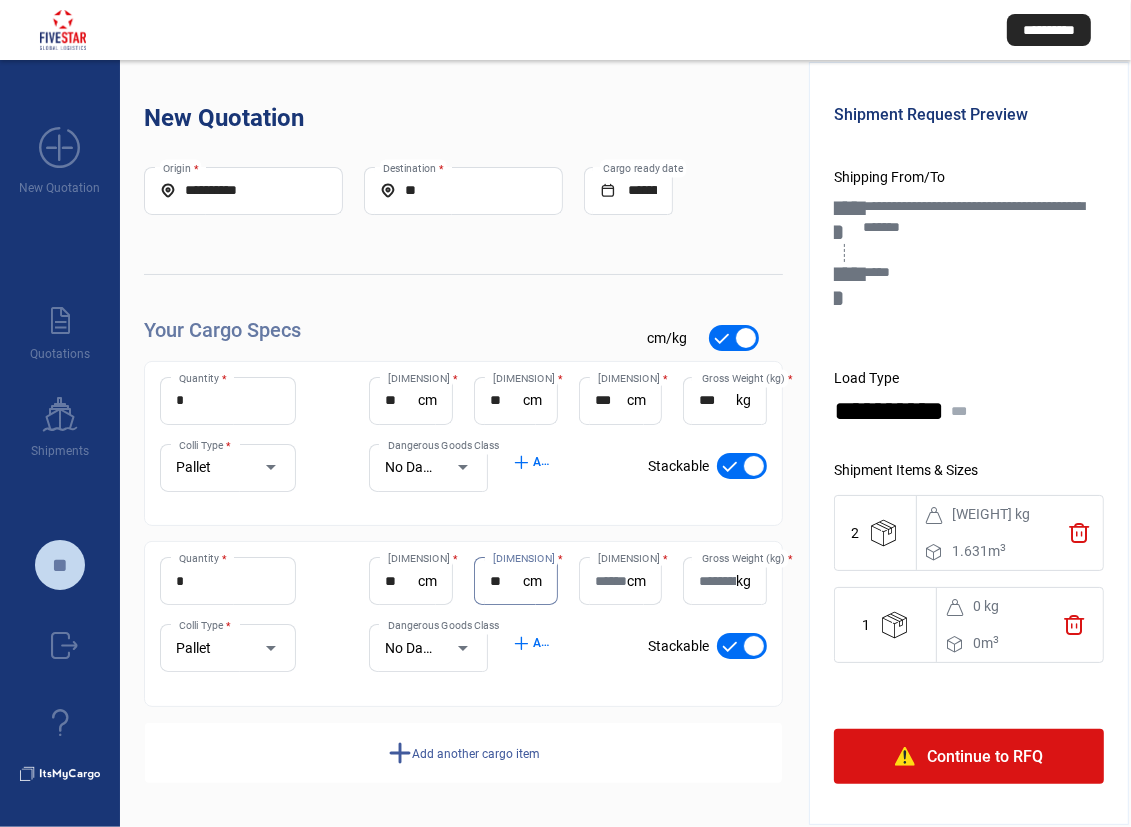 type on "**" 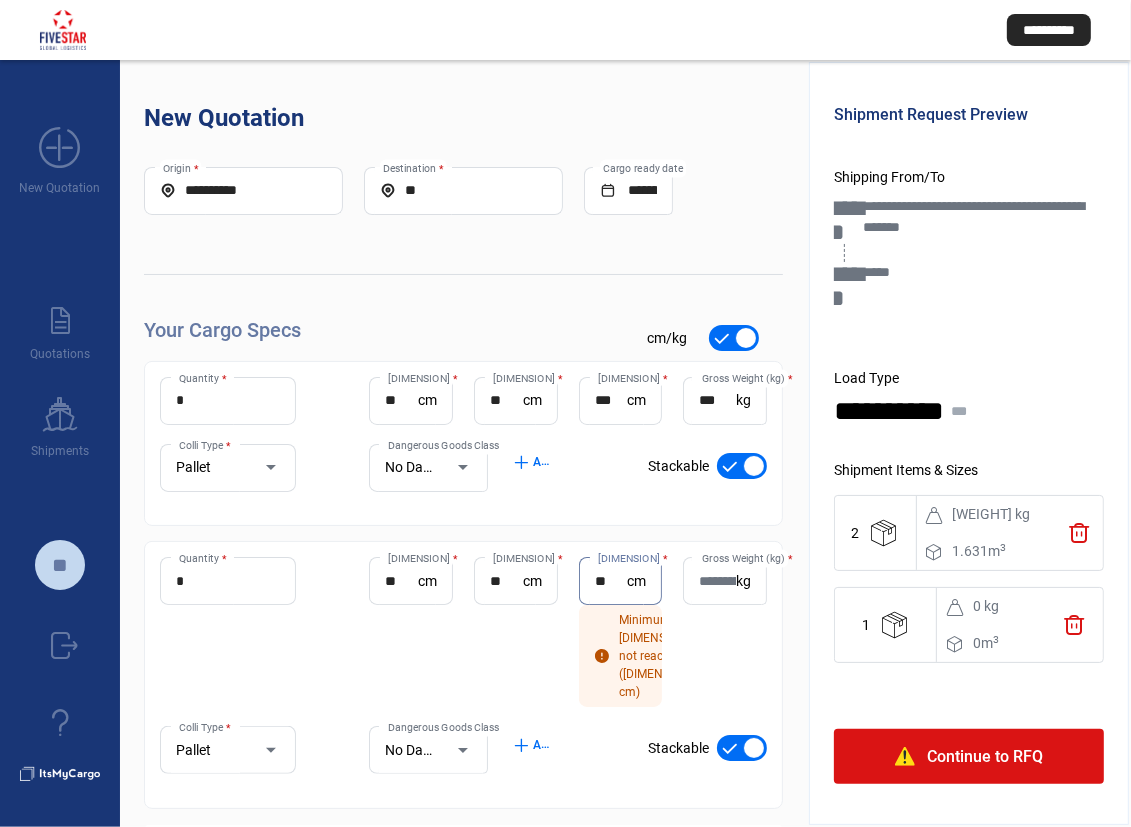 type on "**" 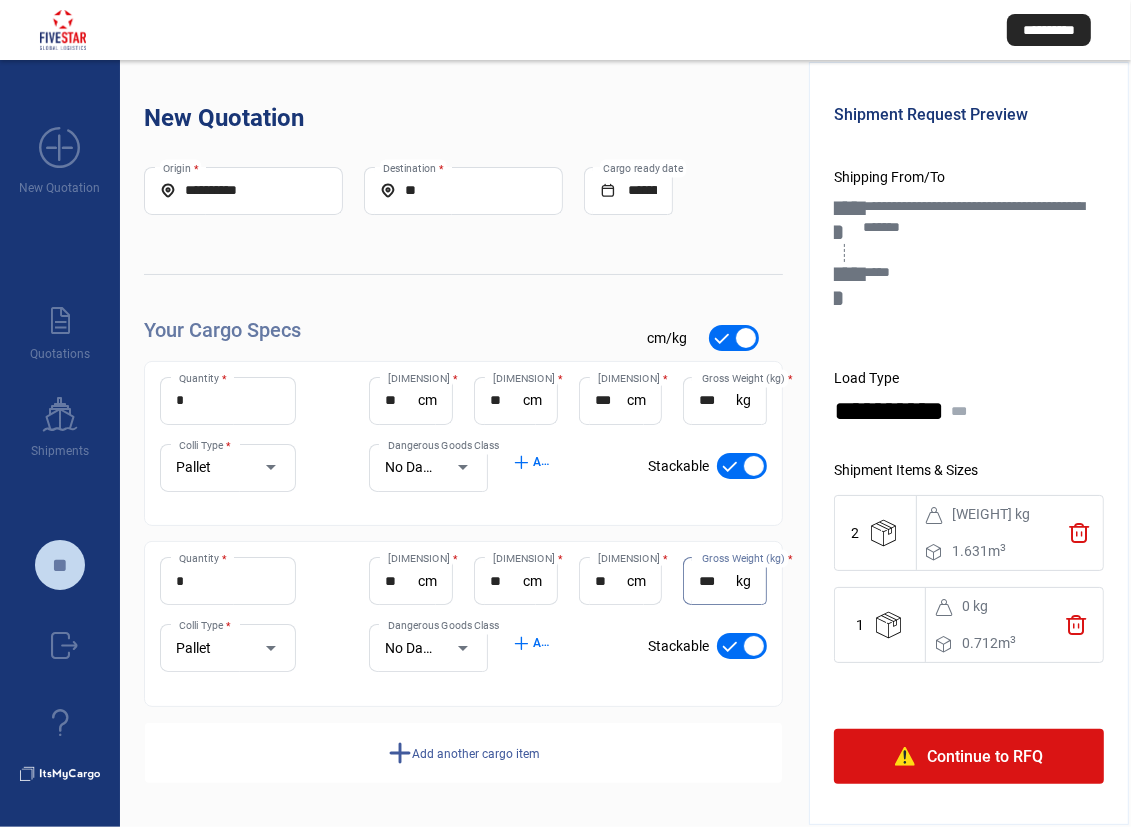 type on "***" 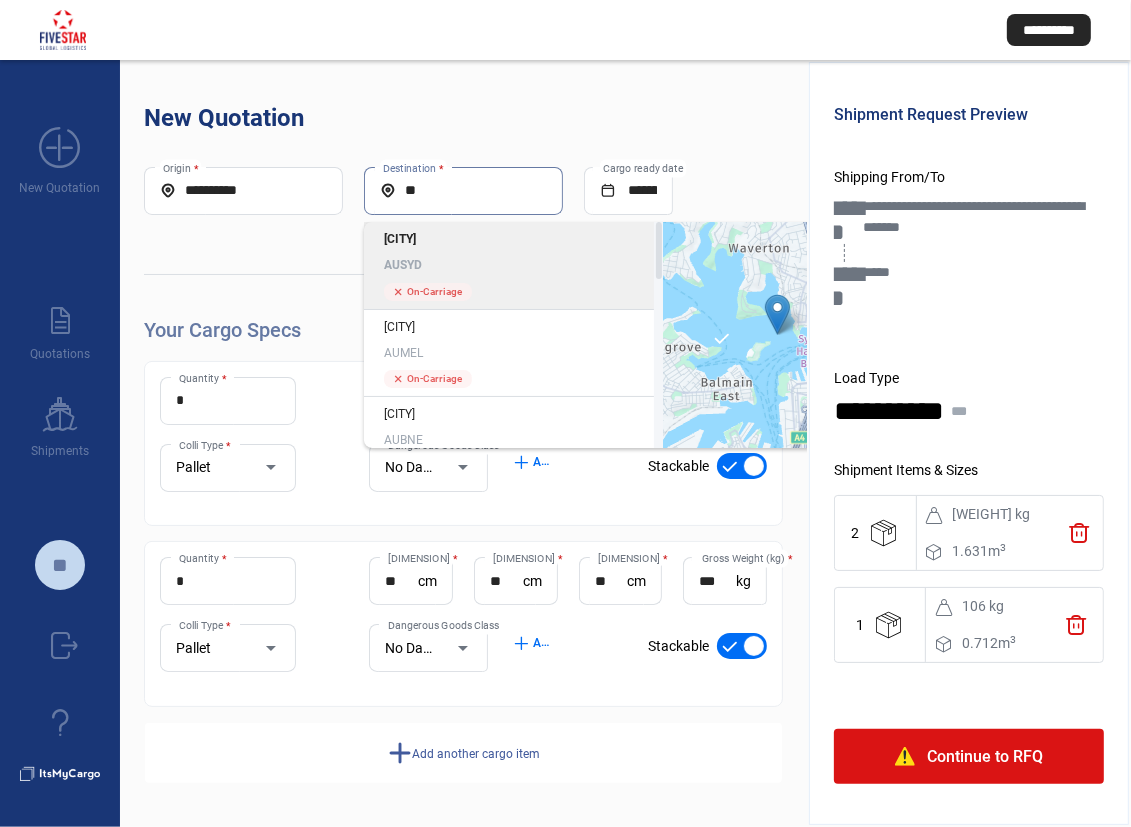 drag, startPoint x: 465, startPoint y: 193, endPoint x: 470, endPoint y: 205, distance: 13 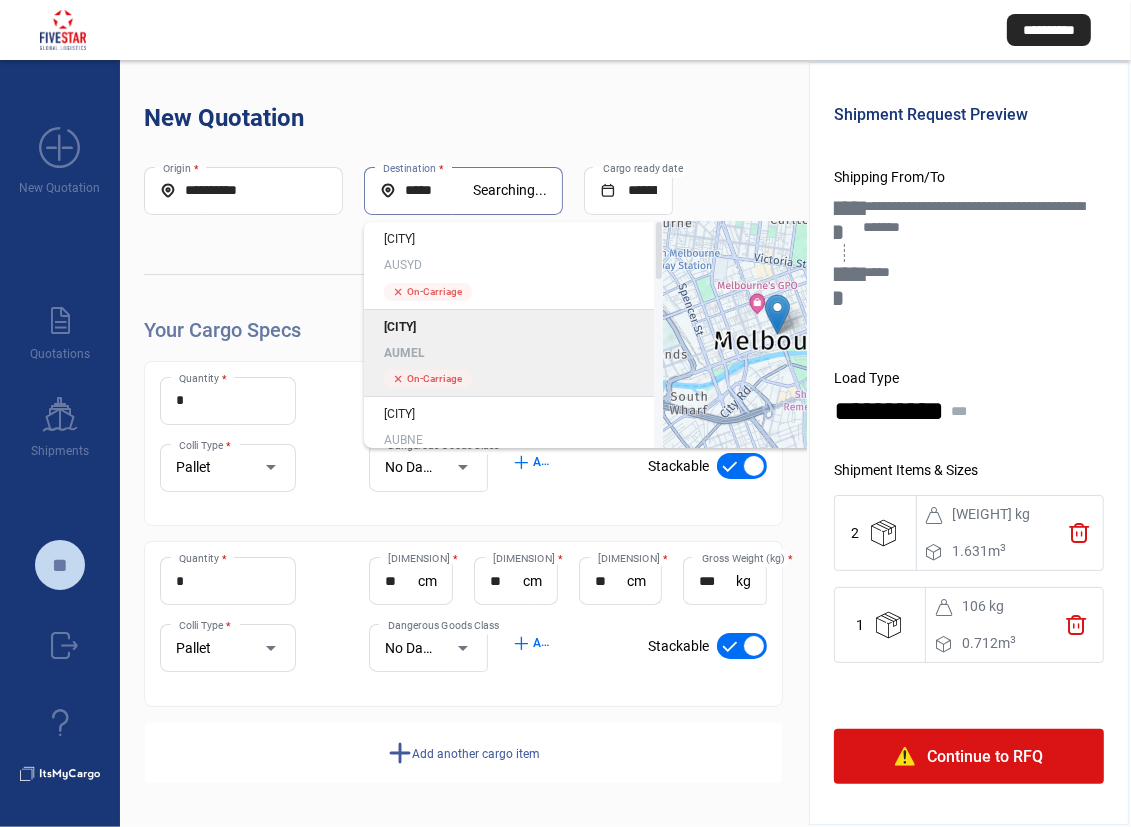 type on "*****" 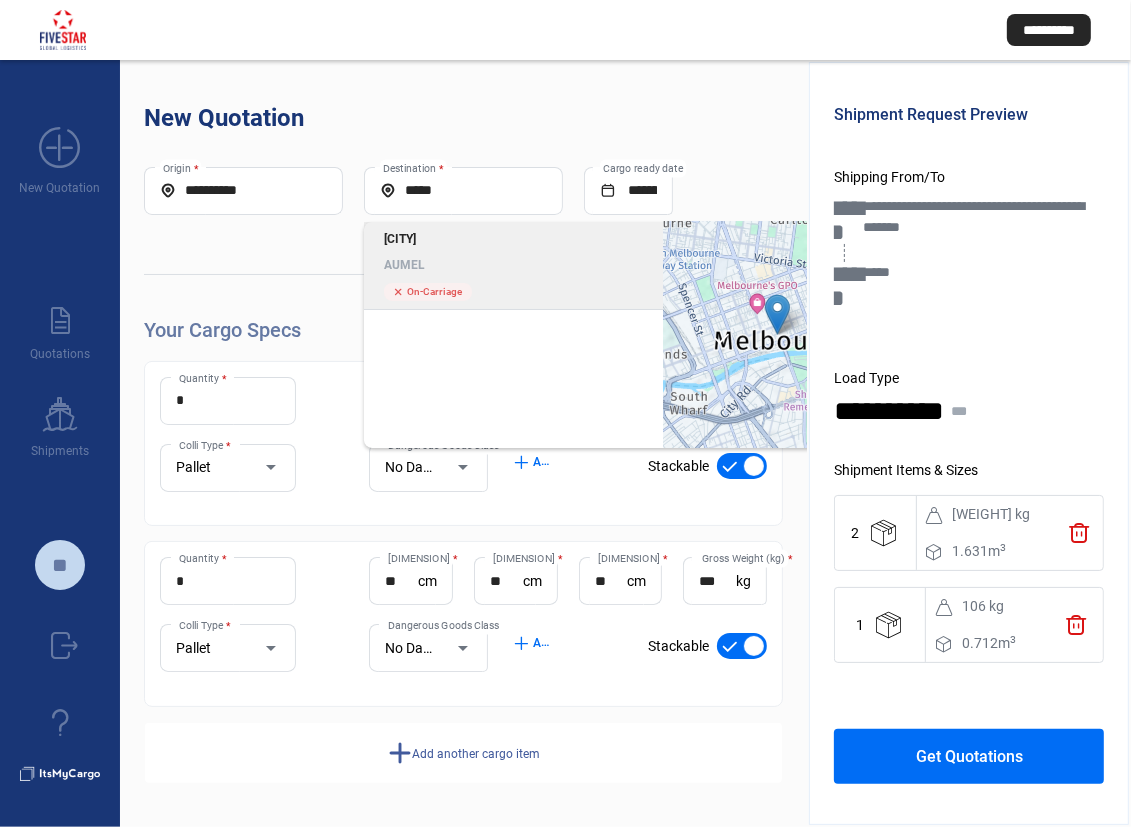 click on "Get Quotations" at bounding box center (969, 756) 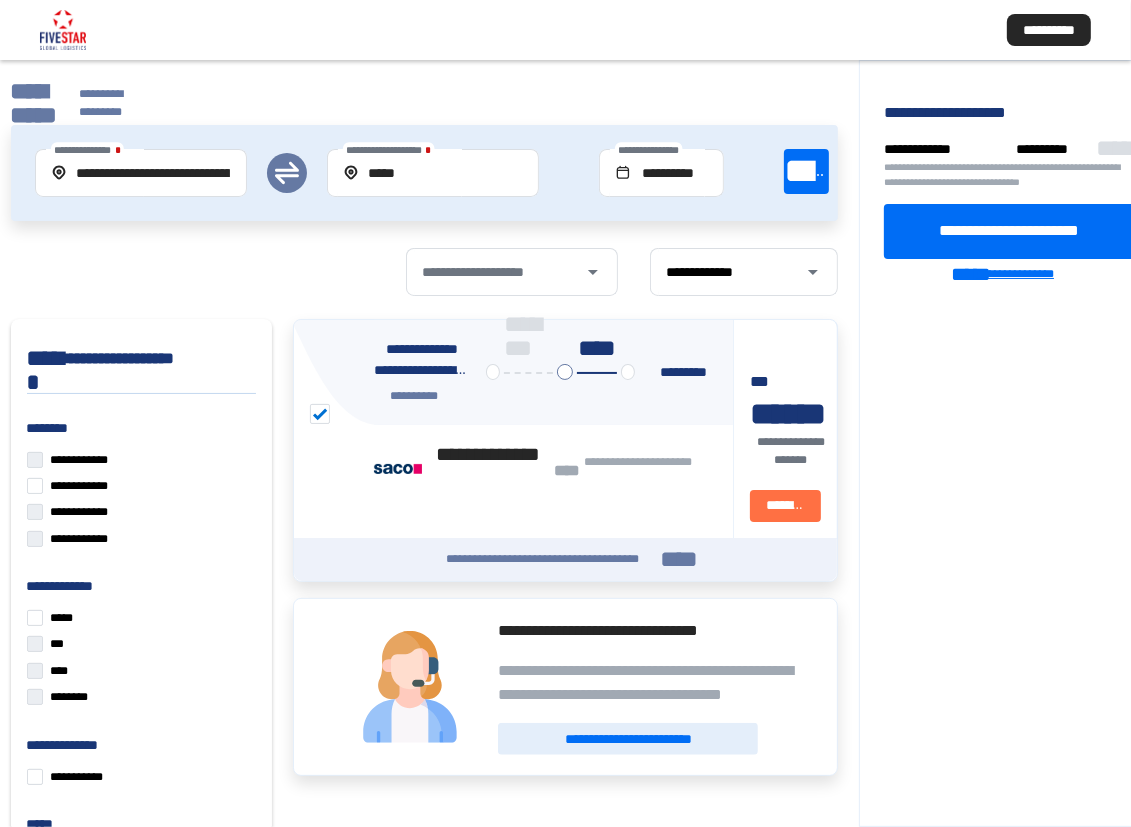 click on "**********" at bounding box center [1022, 274] 